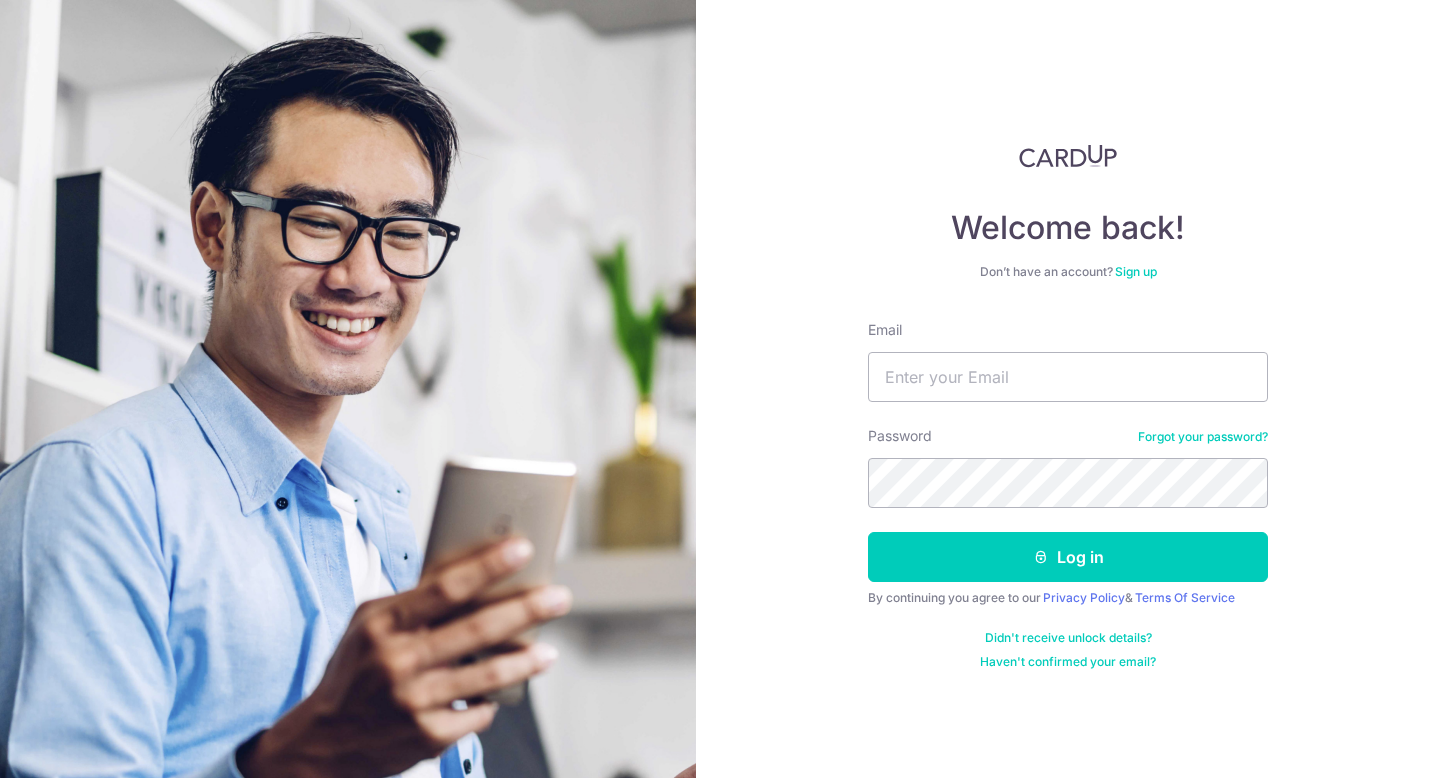 scroll, scrollTop: 0, scrollLeft: 0, axis: both 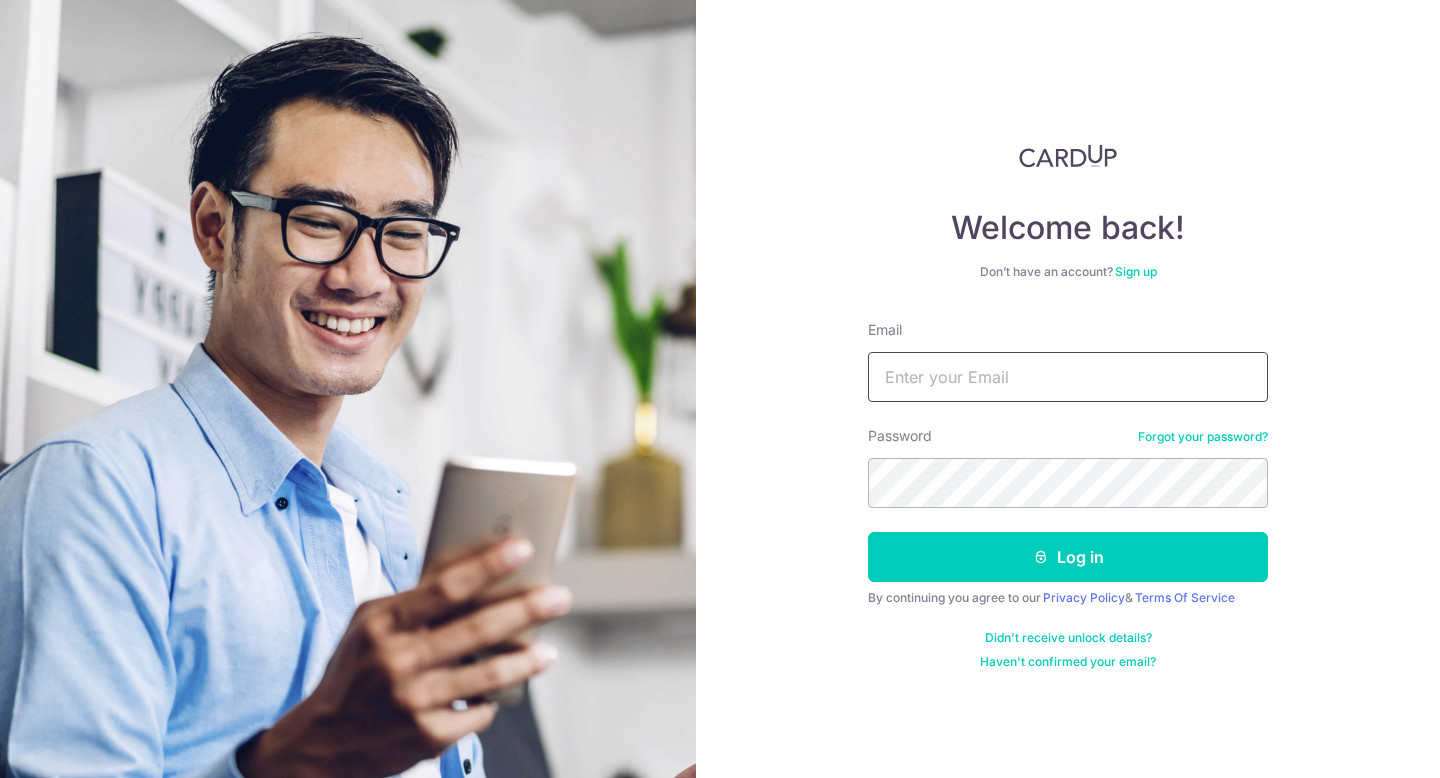 click on "Email" at bounding box center [1068, 377] 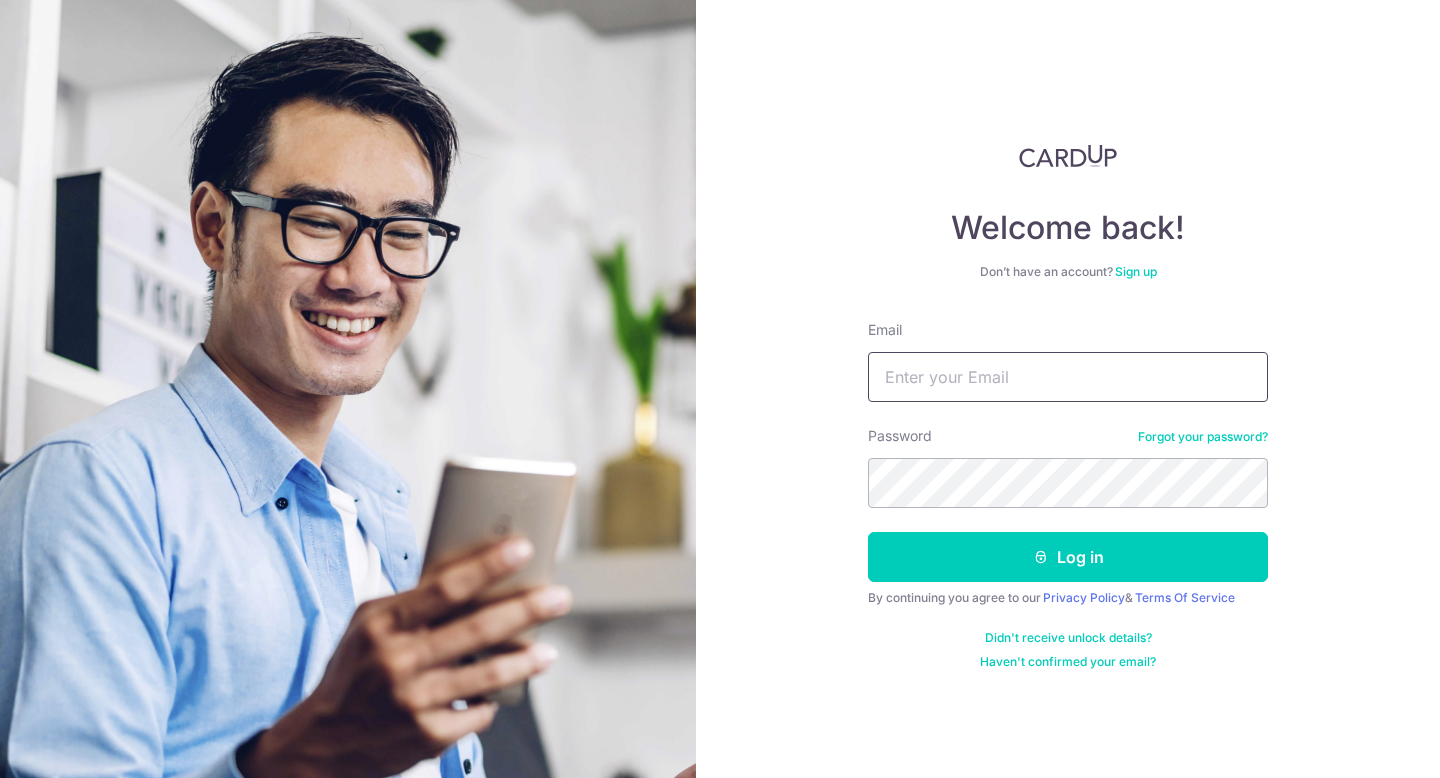 type on "giselleleepl@gmail.com" 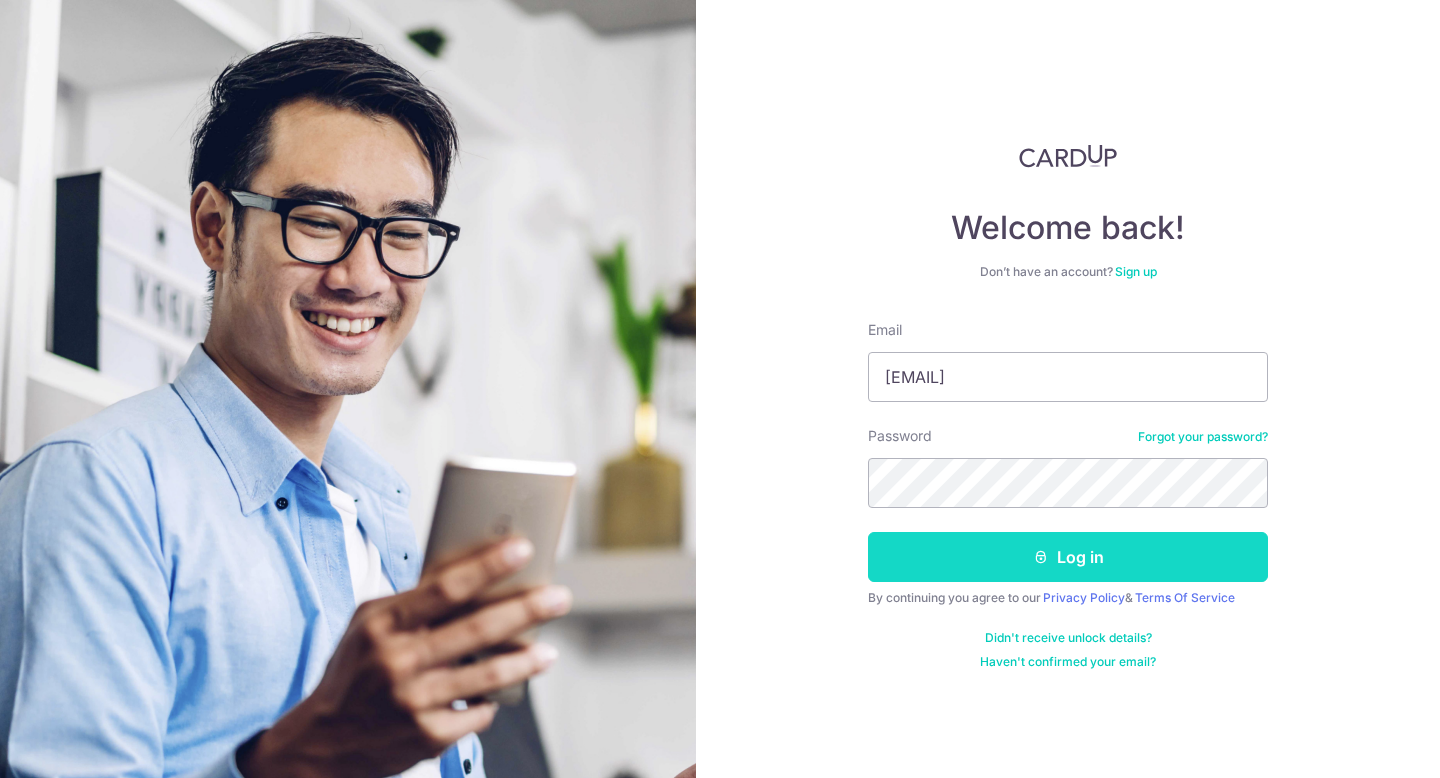 click at bounding box center [1041, 557] 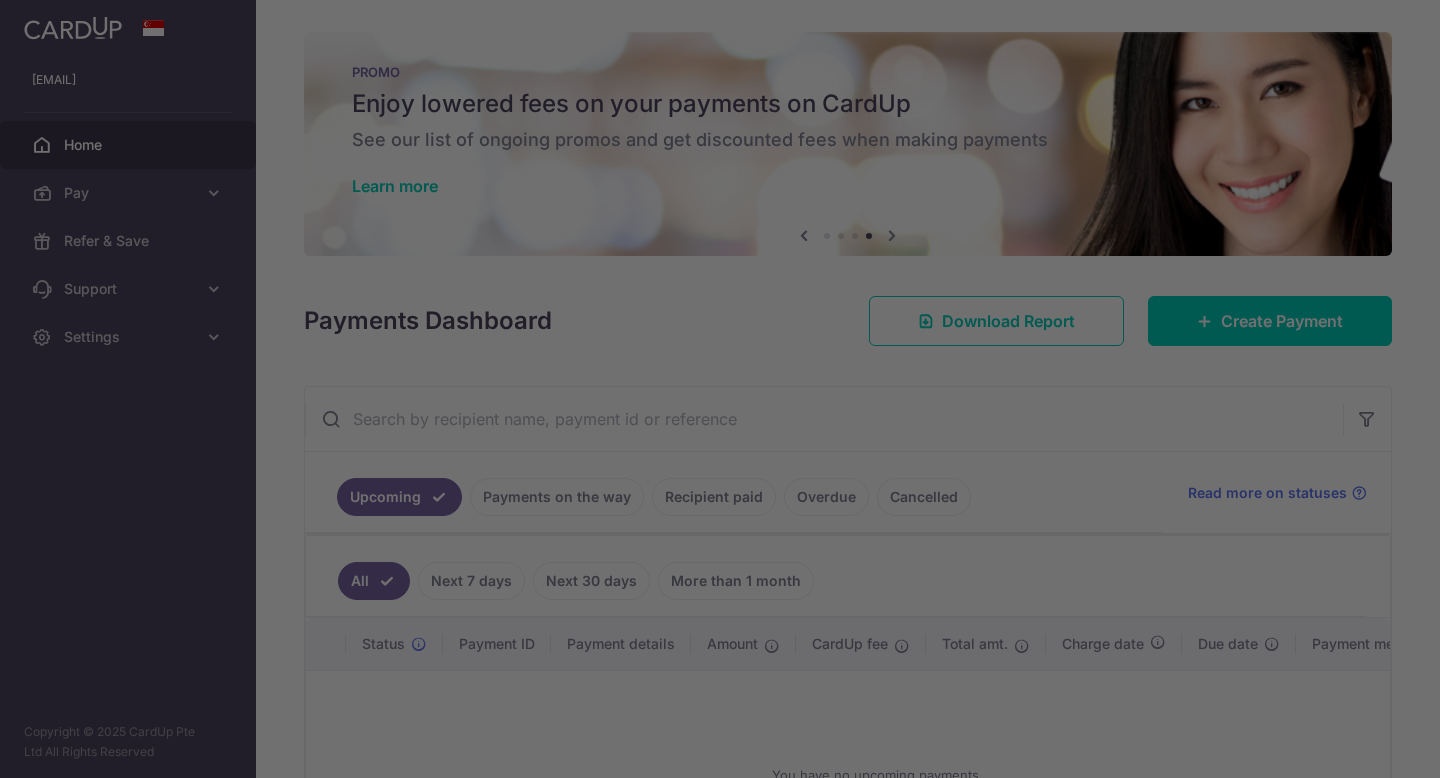 scroll, scrollTop: 0, scrollLeft: 0, axis: both 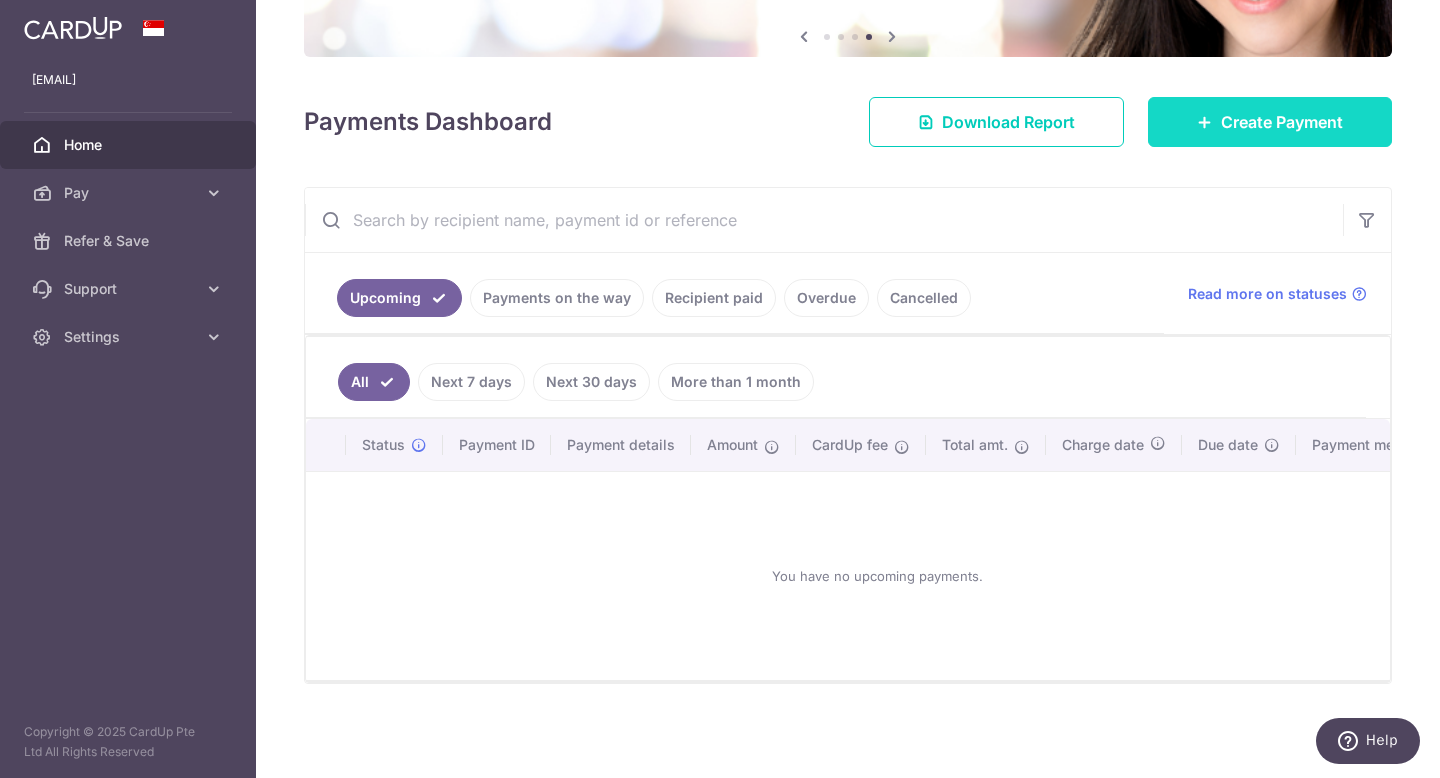 click on "Create Payment" at bounding box center [1270, 122] 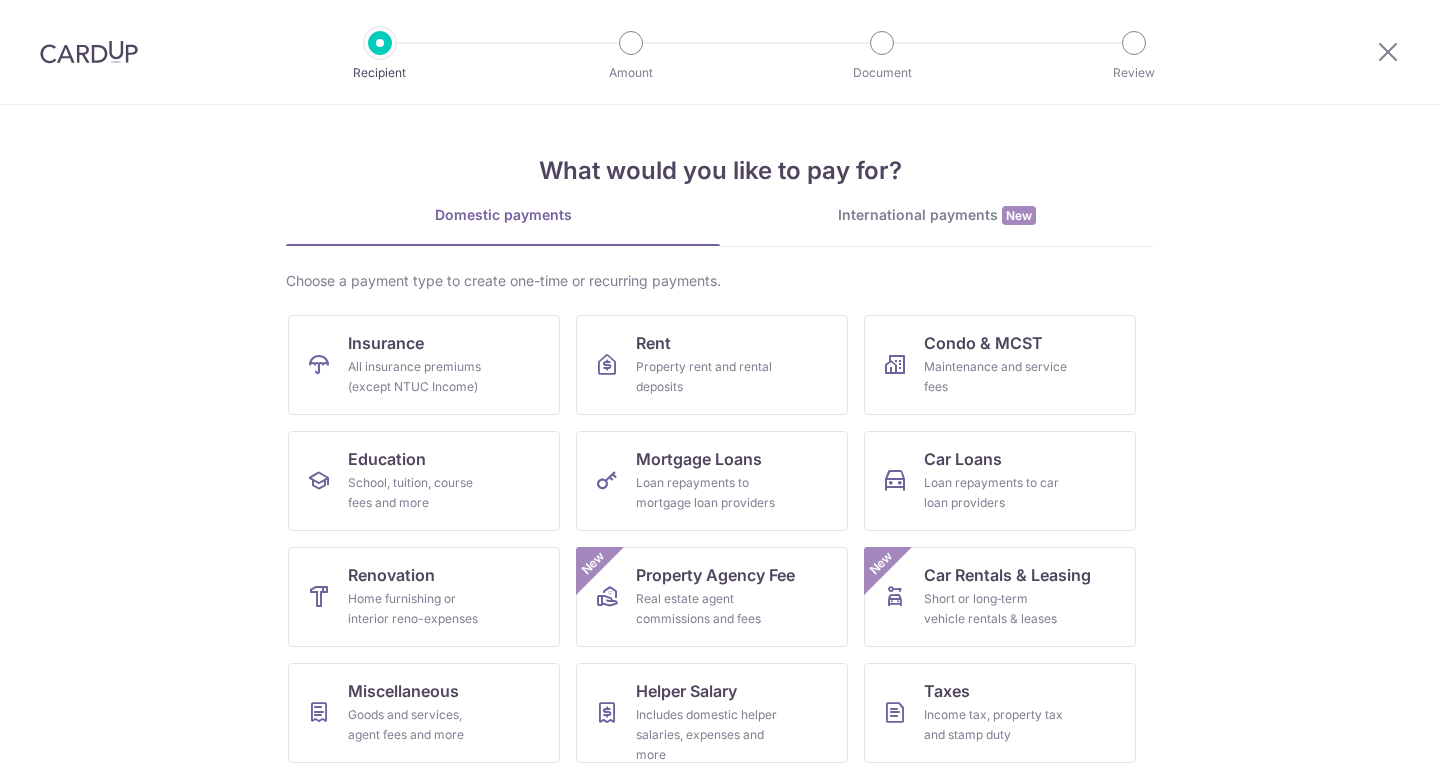 scroll, scrollTop: 0, scrollLeft: 0, axis: both 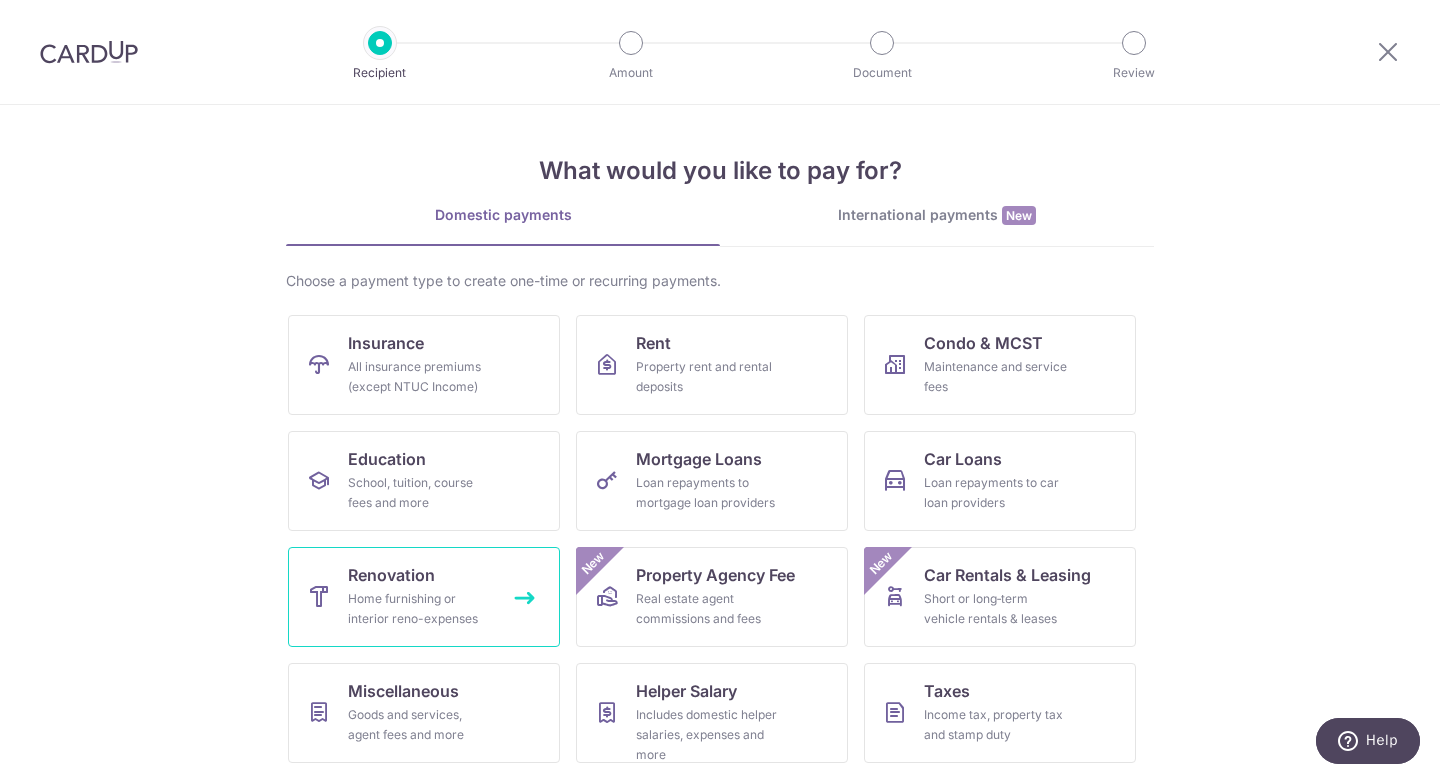 click on "Home furnishing or interior reno-expenses" at bounding box center [420, 609] 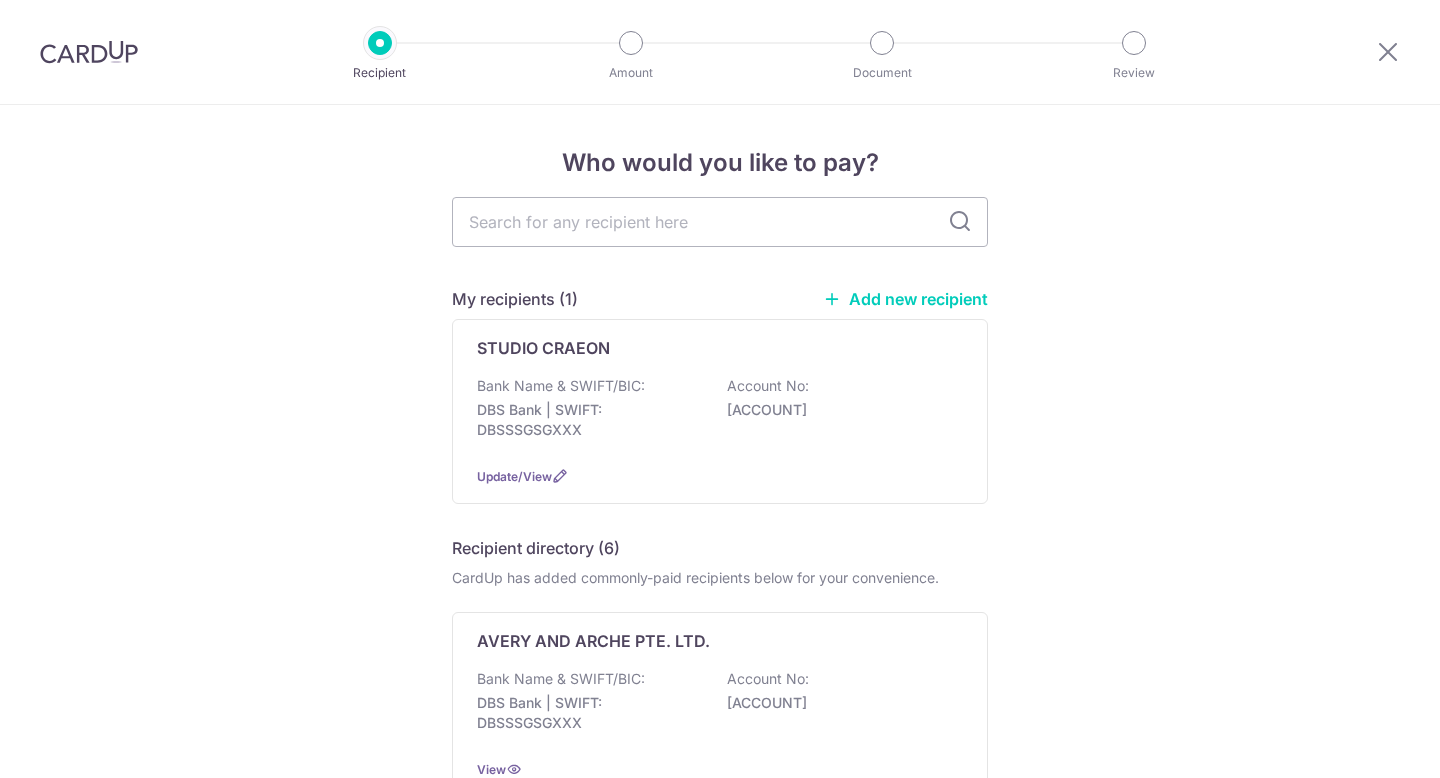 scroll, scrollTop: 0, scrollLeft: 0, axis: both 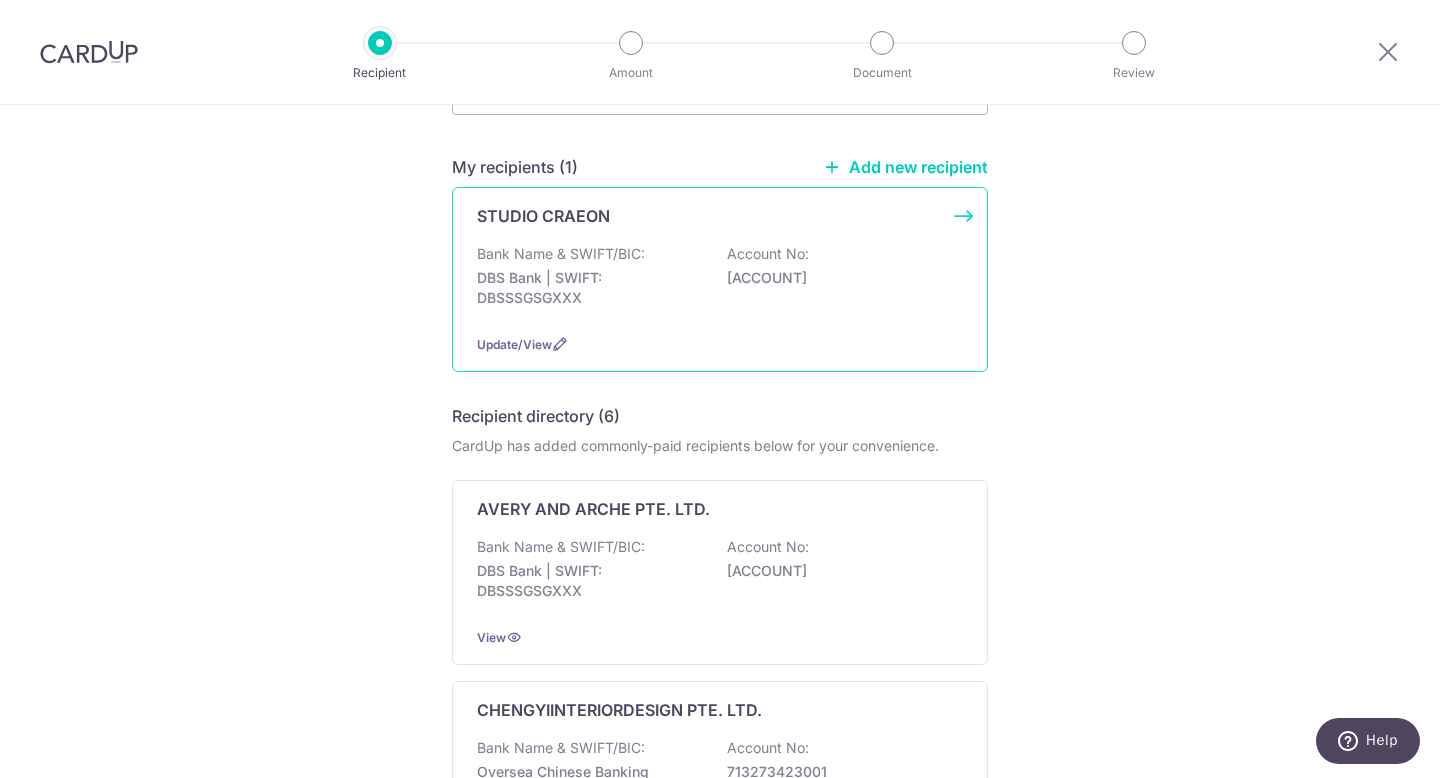 click on "Bank Name & SWIFT/BIC:
DBS Bank | SWIFT: DBSSSGSGXXX
Account No:
[ACCOUNT]" at bounding box center [720, 281] 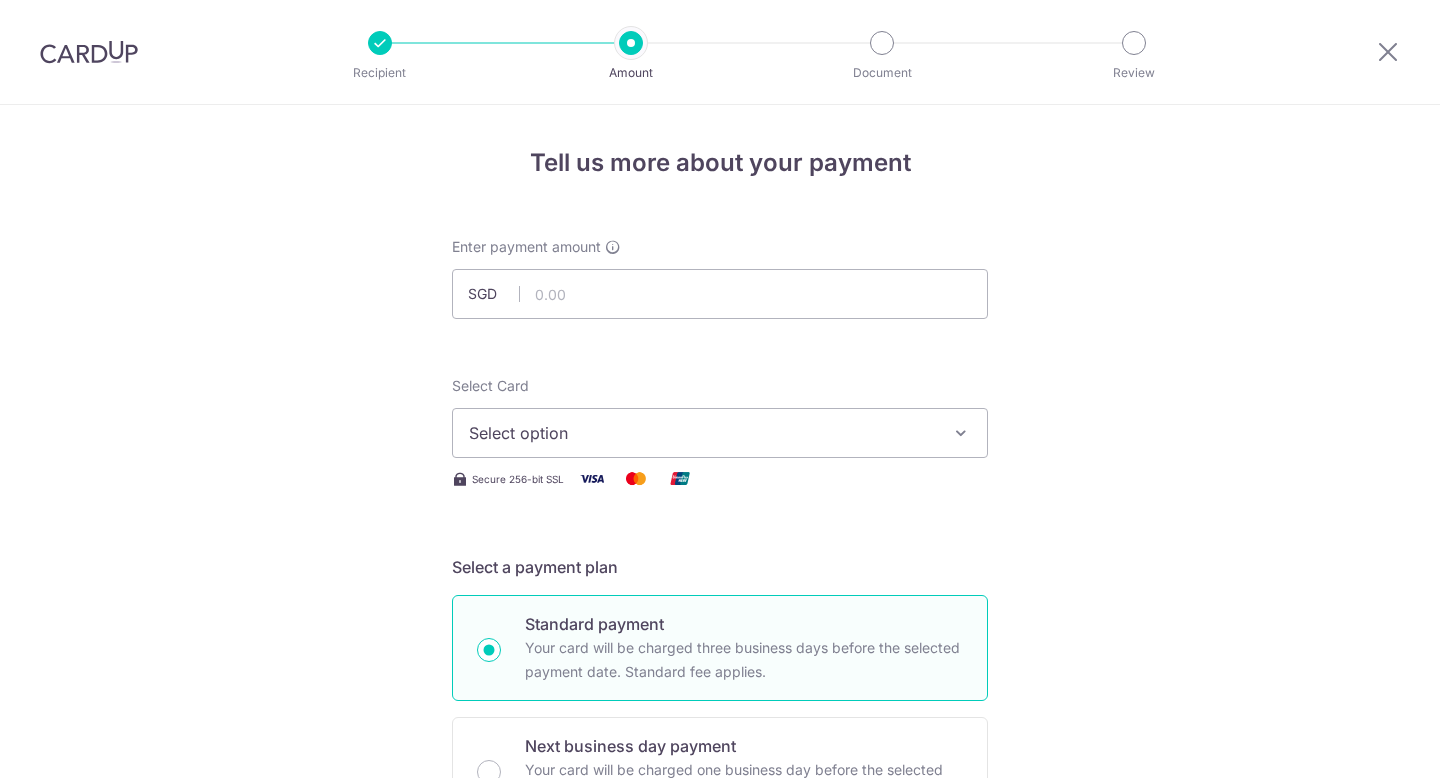 scroll, scrollTop: 0, scrollLeft: 0, axis: both 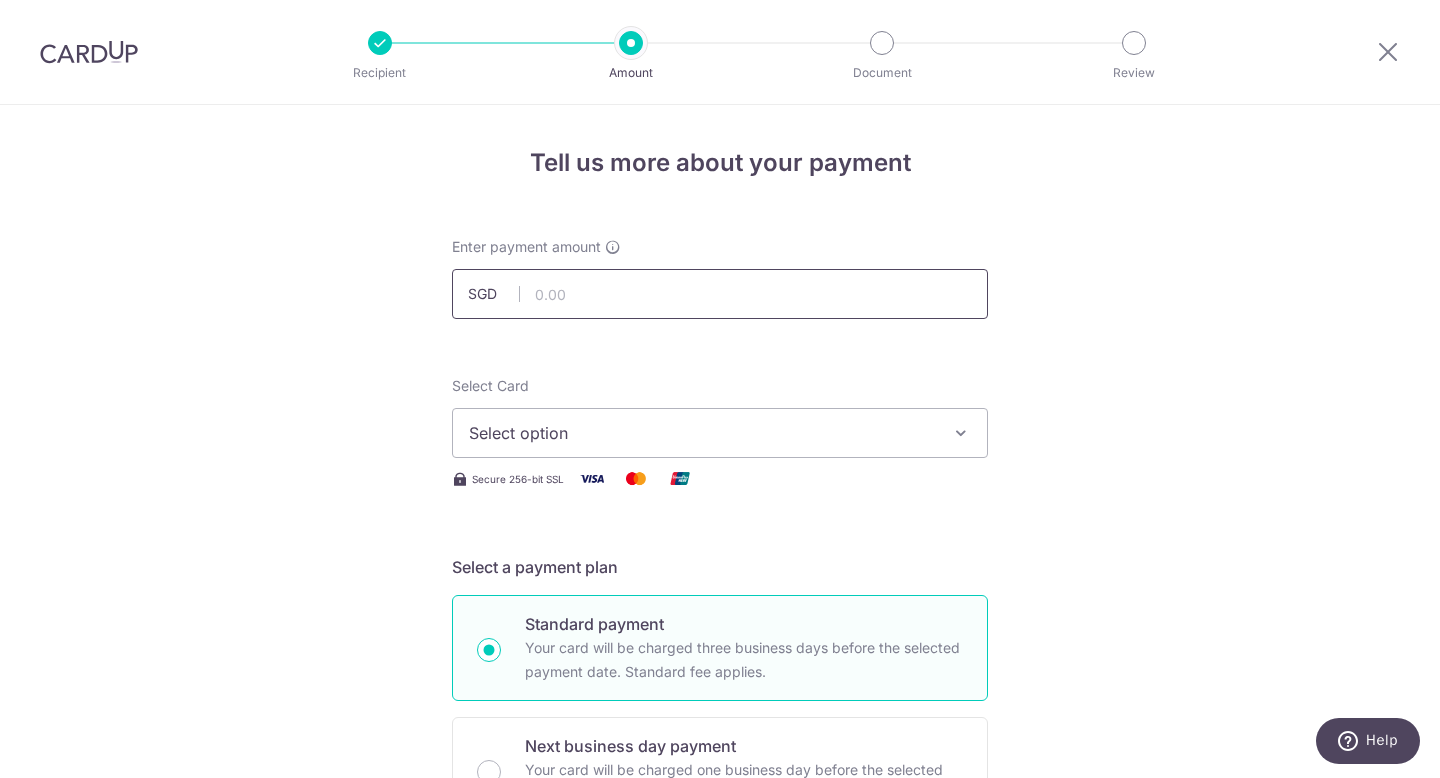click at bounding box center (720, 294) 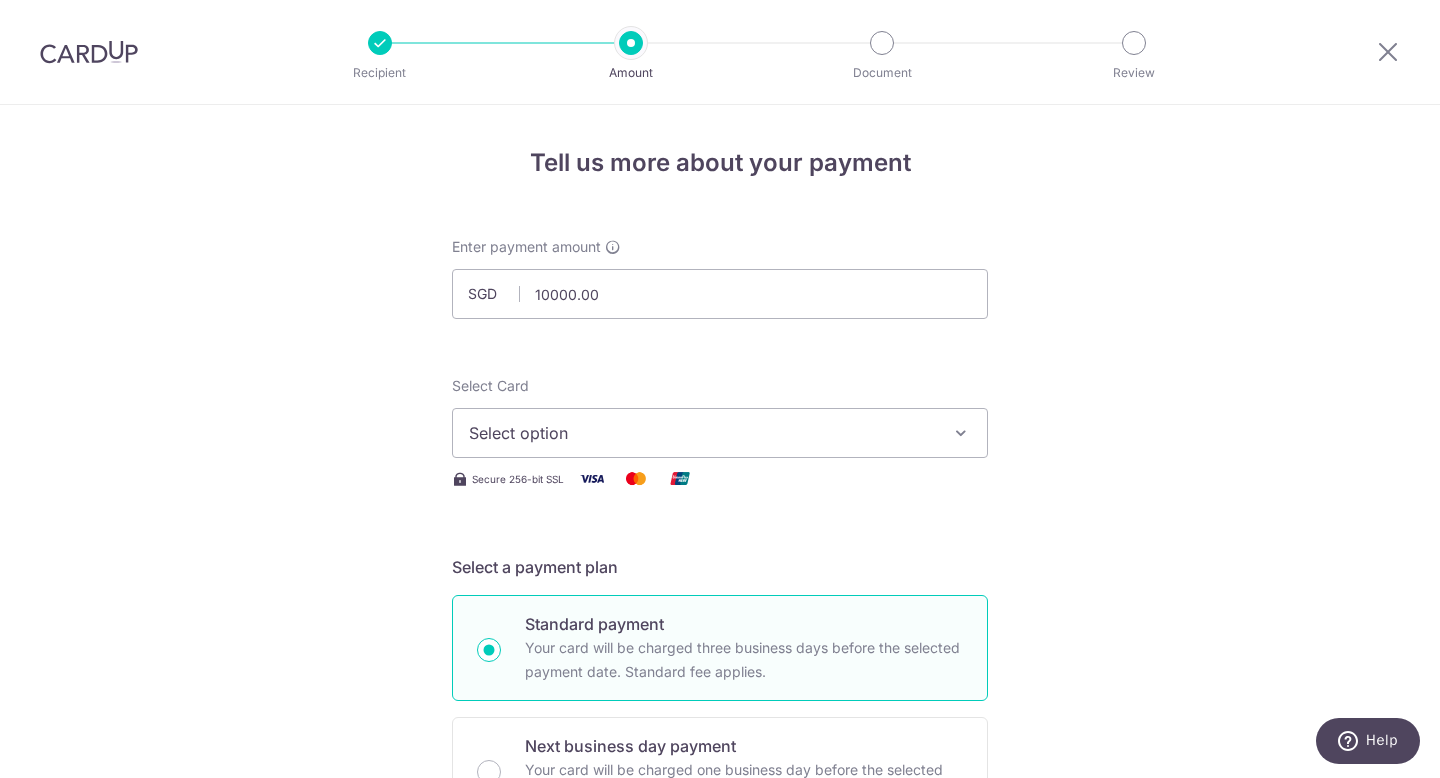 type on "10,000.00" 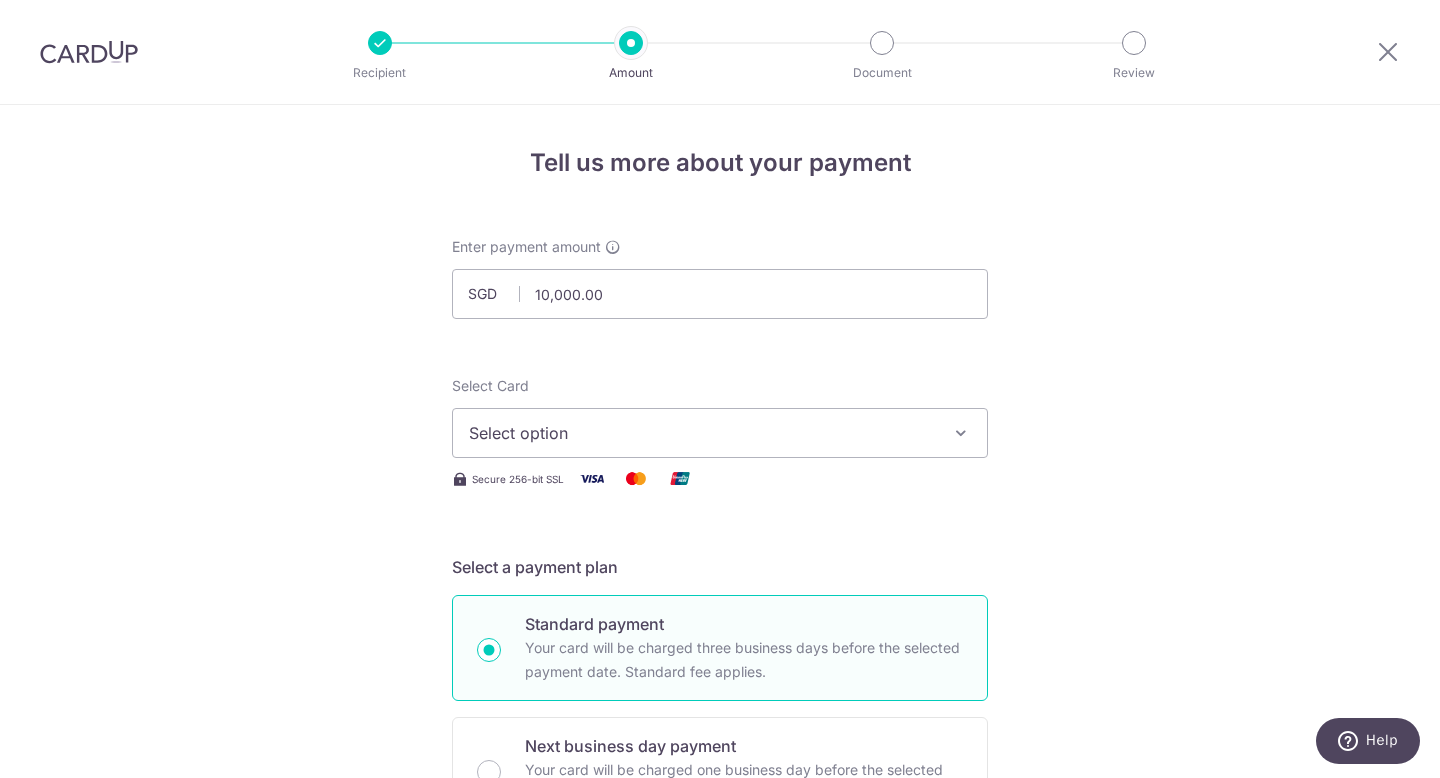 click on "Select option" at bounding box center (702, 433) 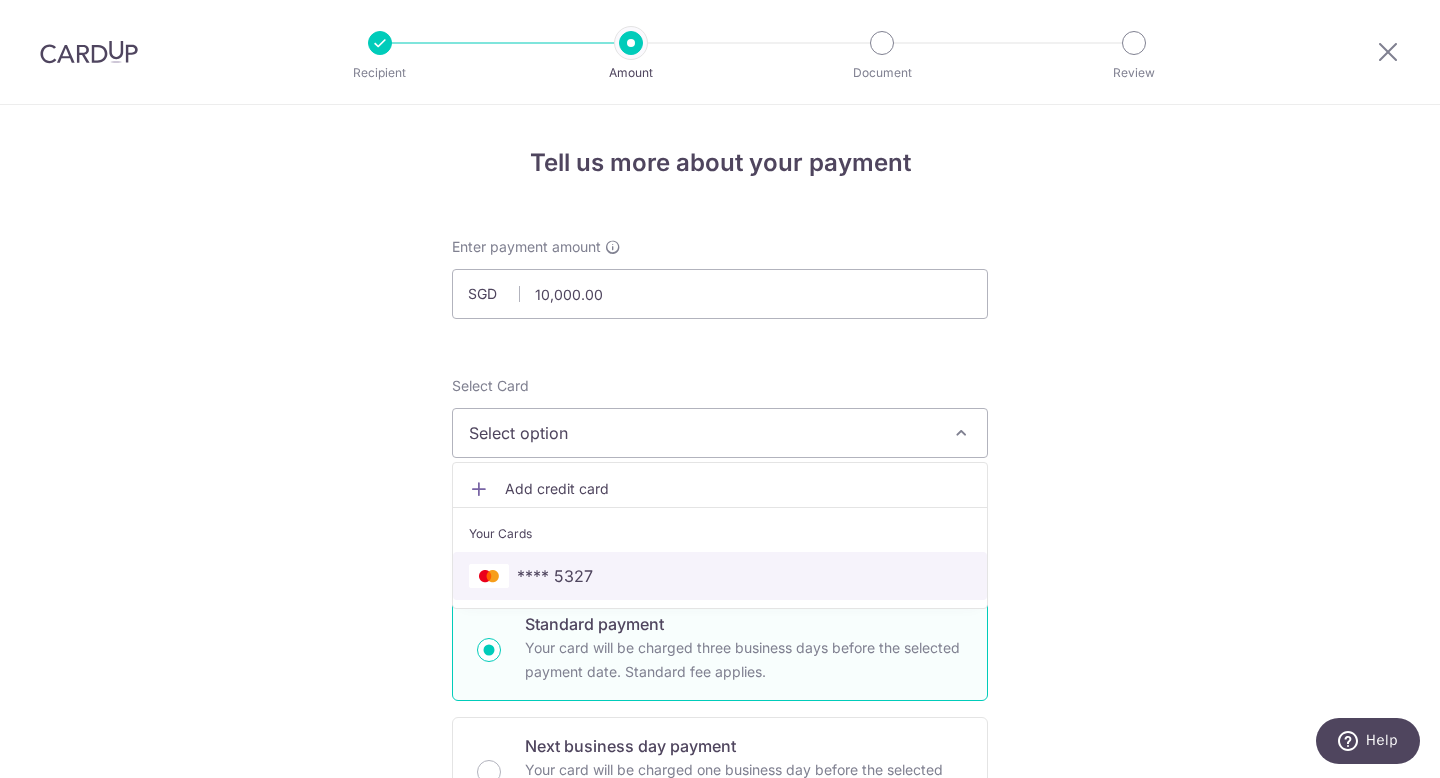 click on "**** 5327" at bounding box center [720, 576] 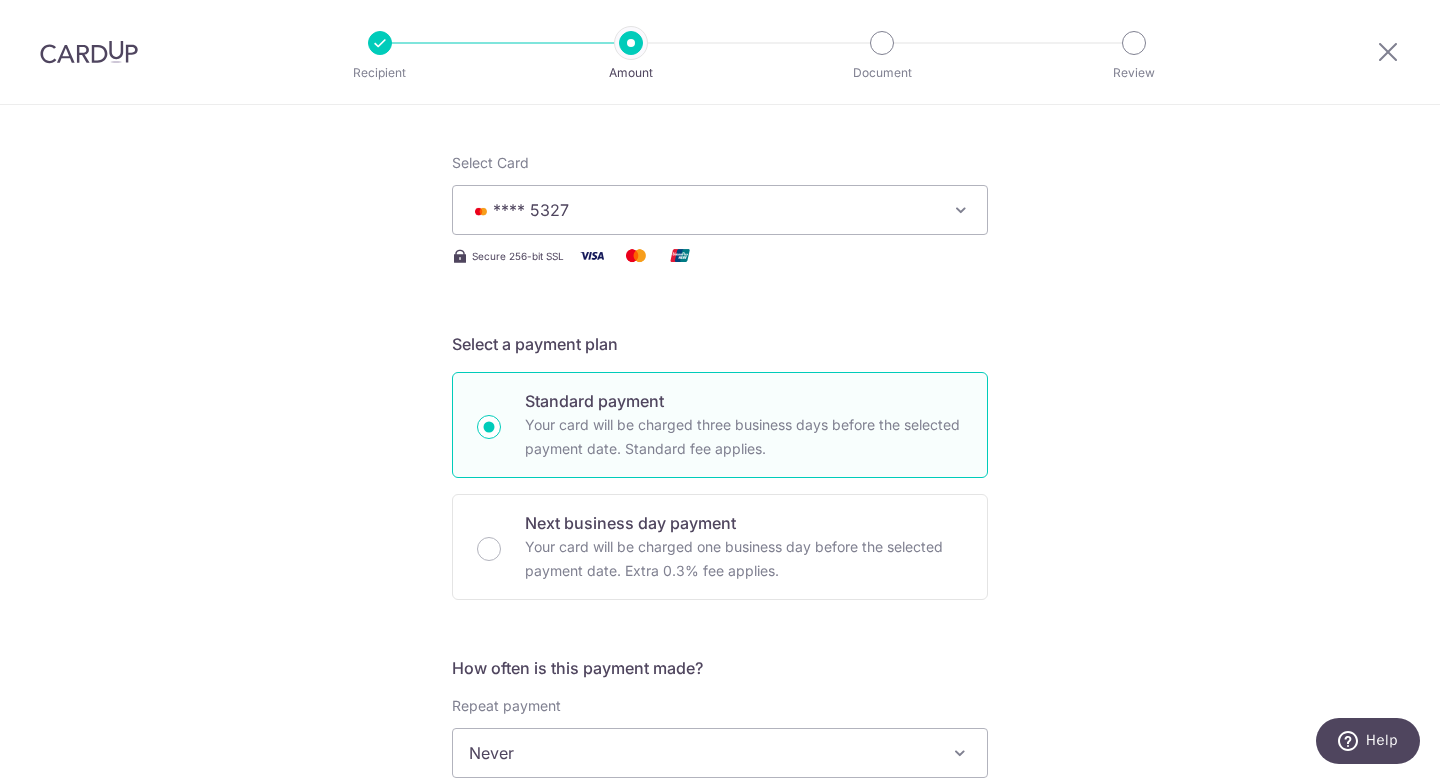scroll, scrollTop: 221, scrollLeft: 0, axis: vertical 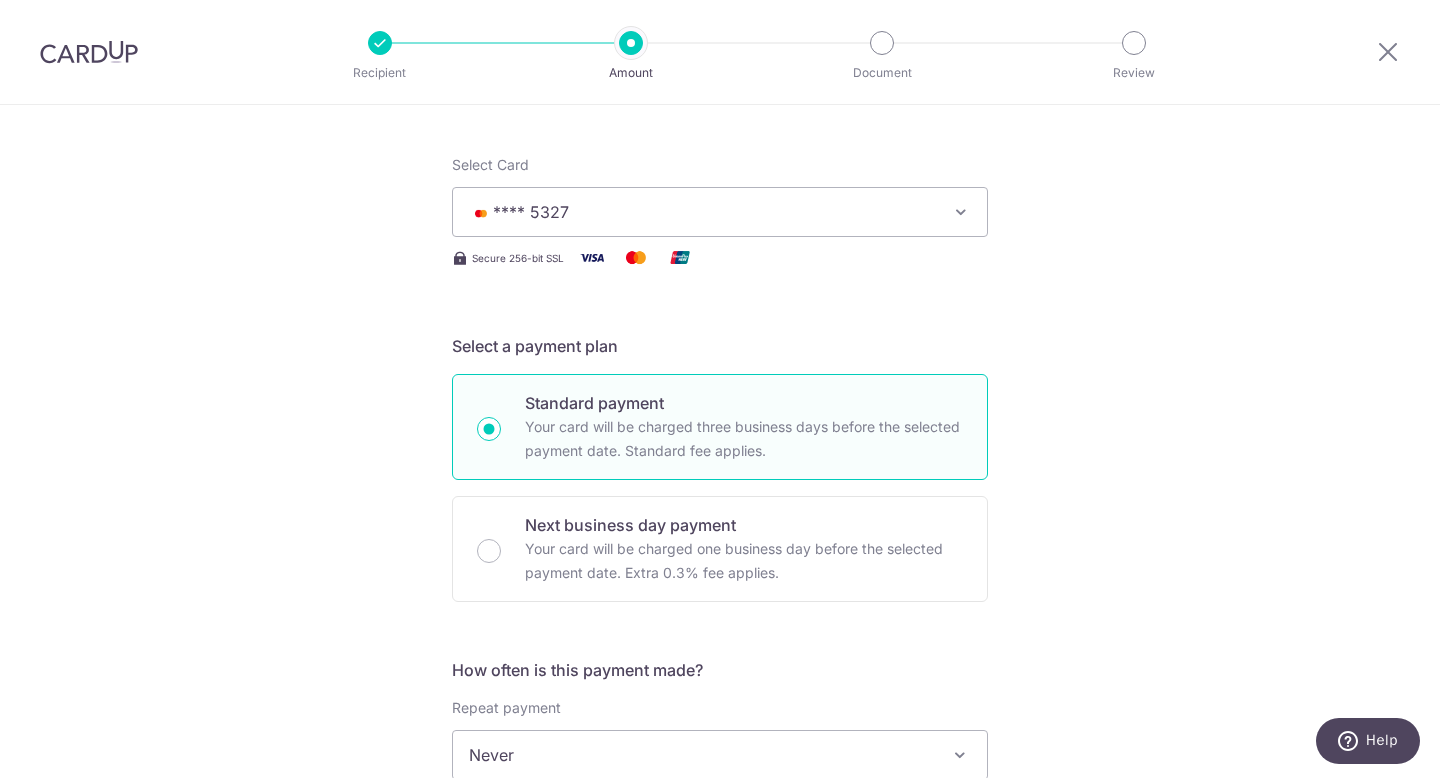 click on "**** 5327" at bounding box center [702, 212] 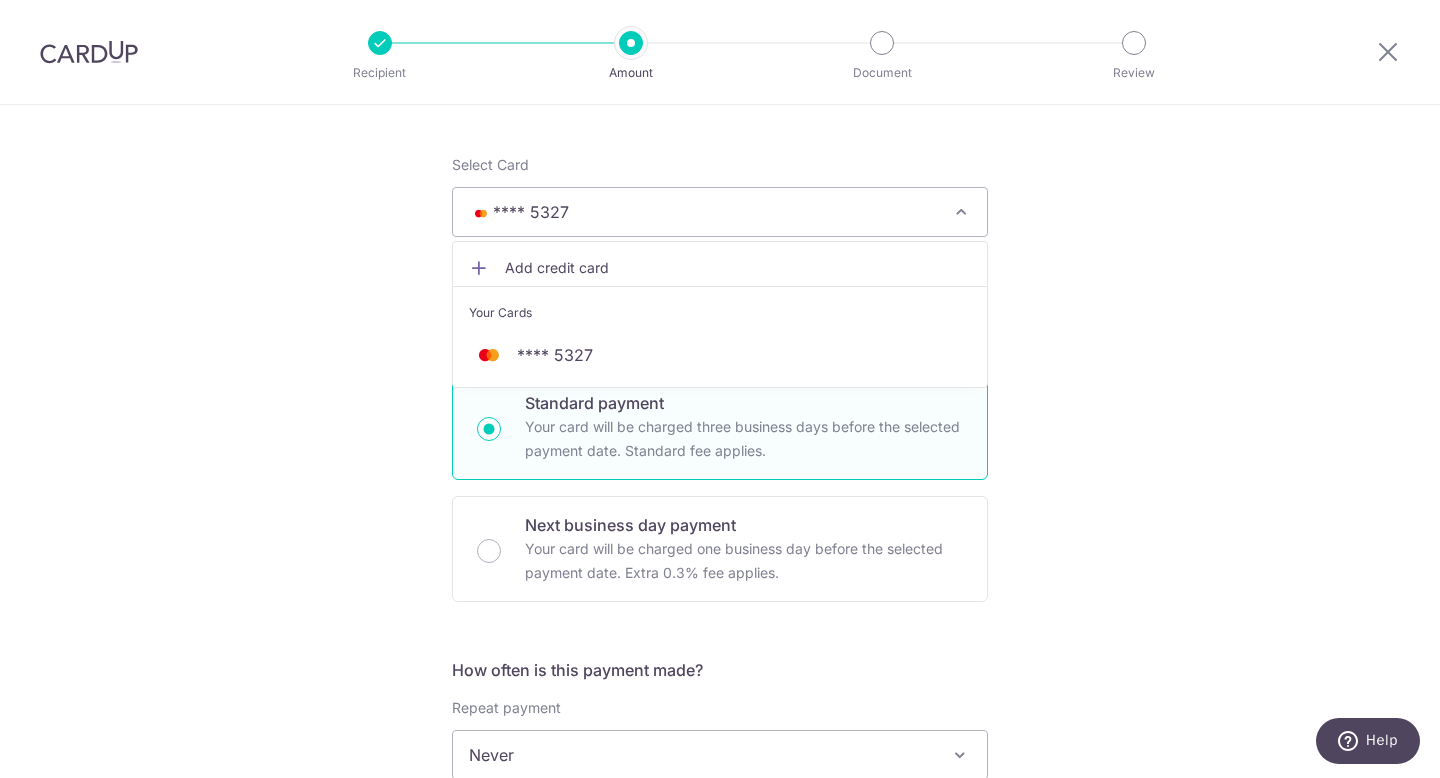click on "Add credit card" at bounding box center (738, 268) 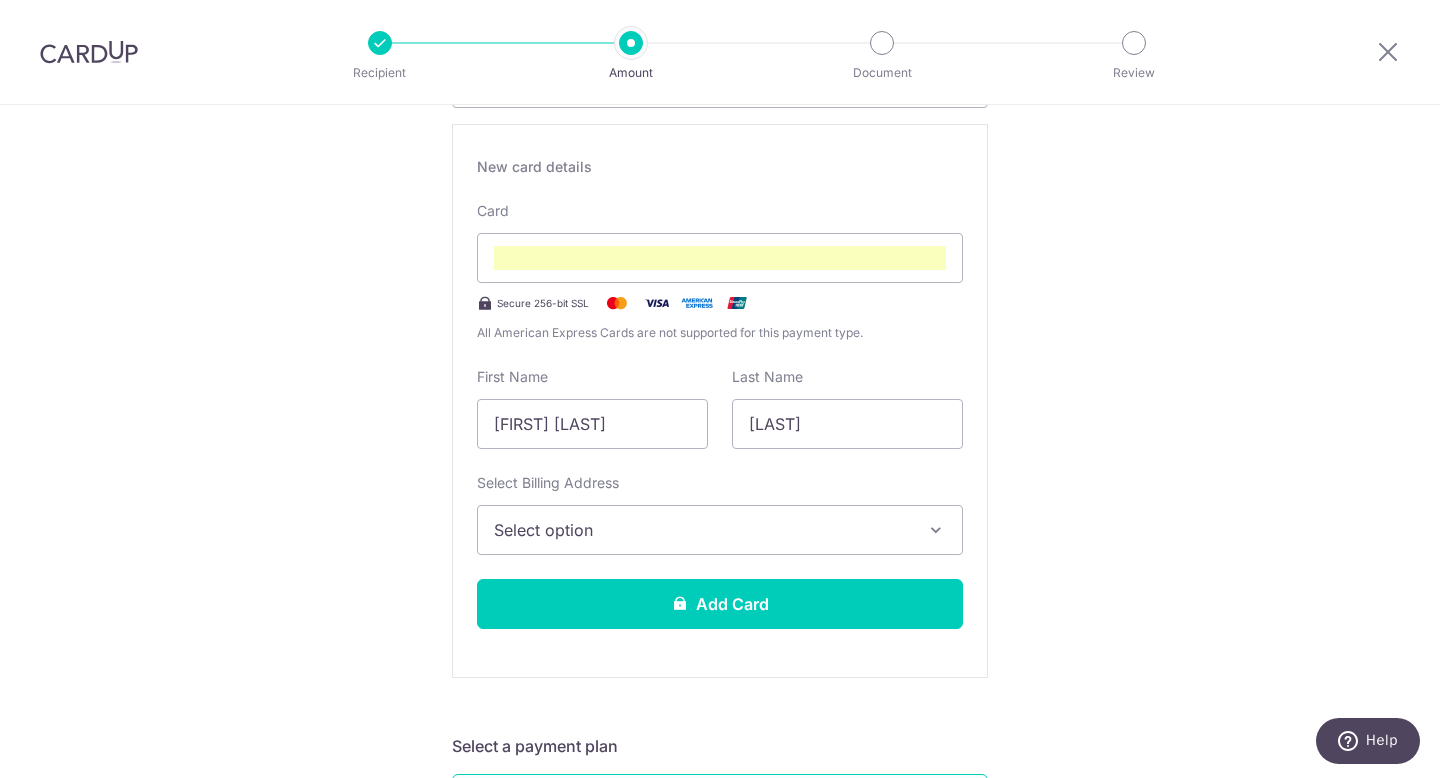 scroll, scrollTop: 370, scrollLeft: 0, axis: vertical 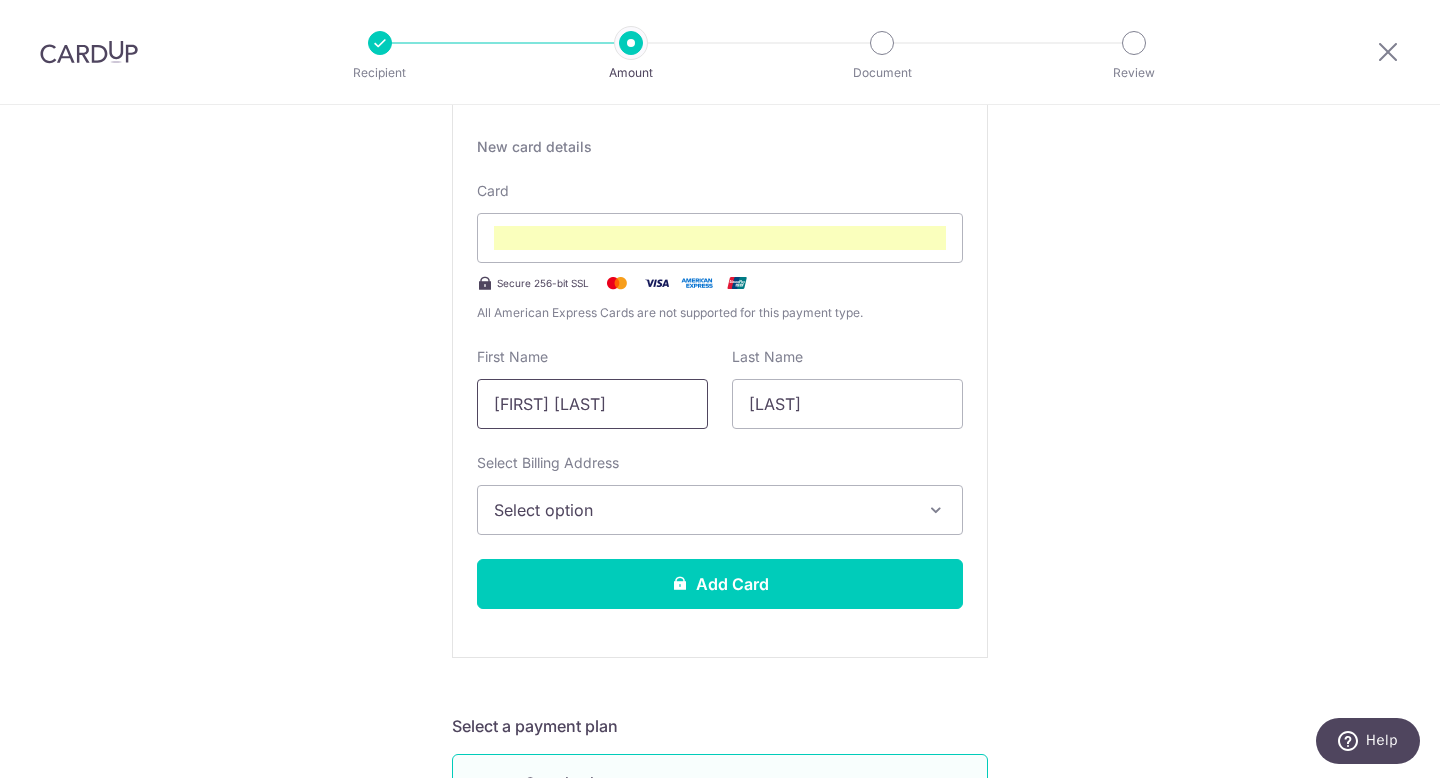 click on "Pei Ling" at bounding box center [592, 404] 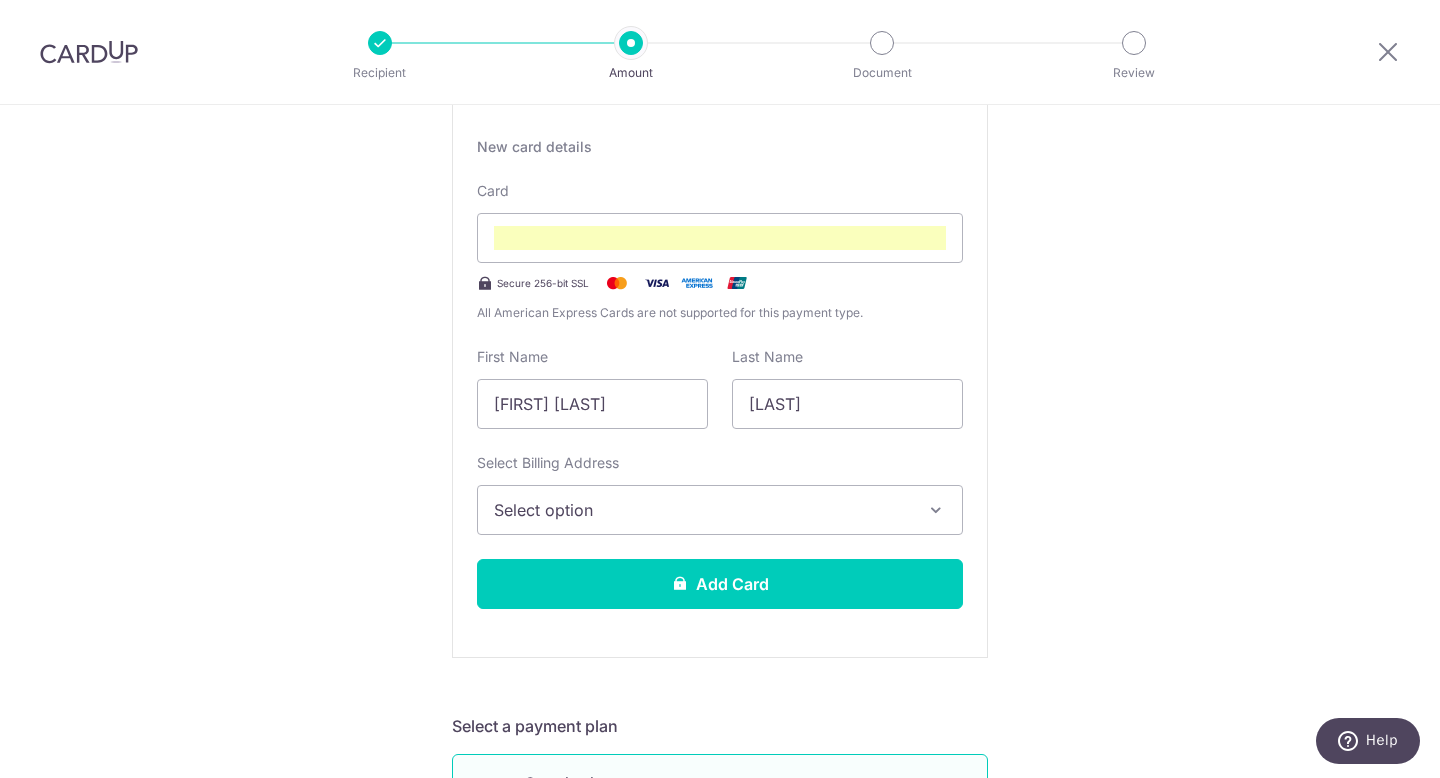 click on "Select option" at bounding box center [702, 510] 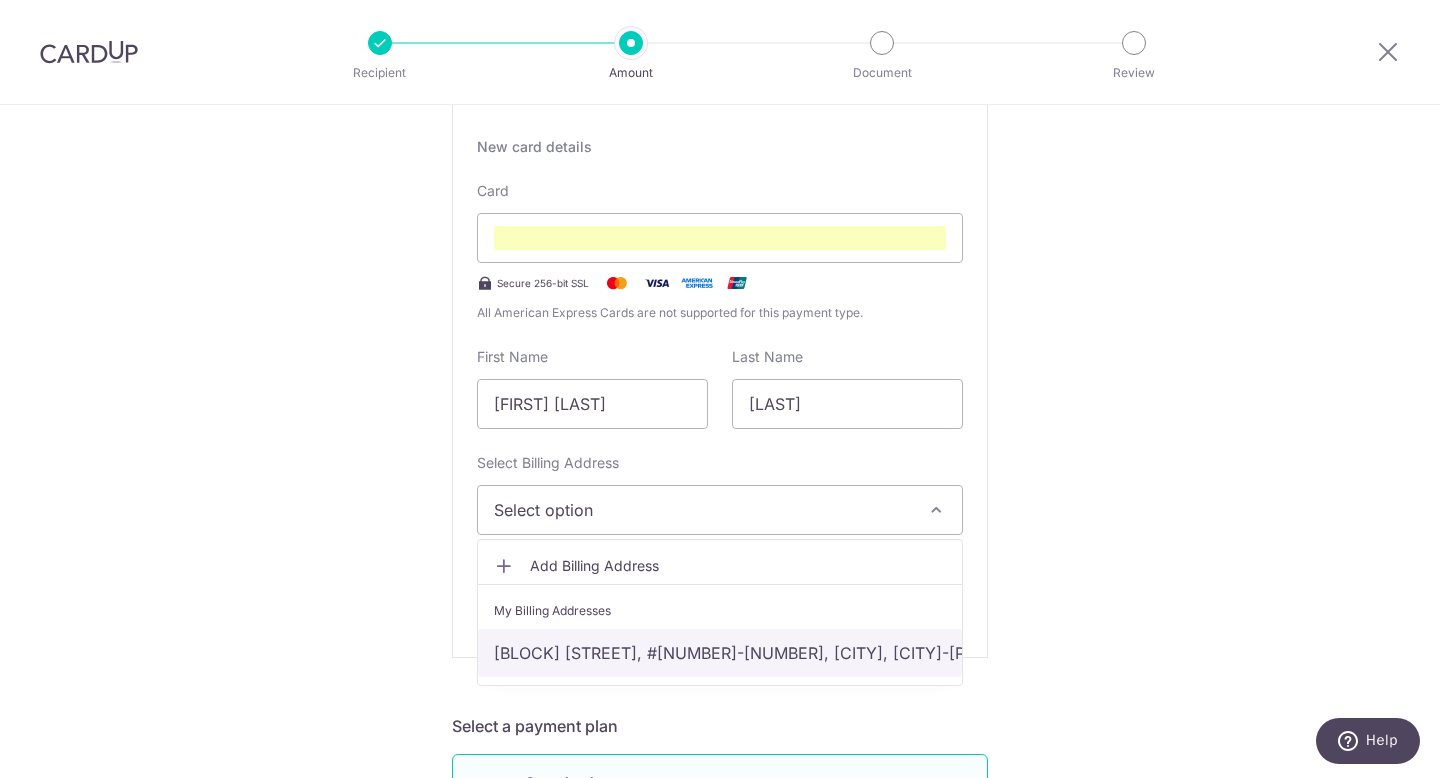 click on "Blk [NUMBER] [STREET], [CITY], [STATE]-[POSTAL_CODE]" at bounding box center [720, 653] 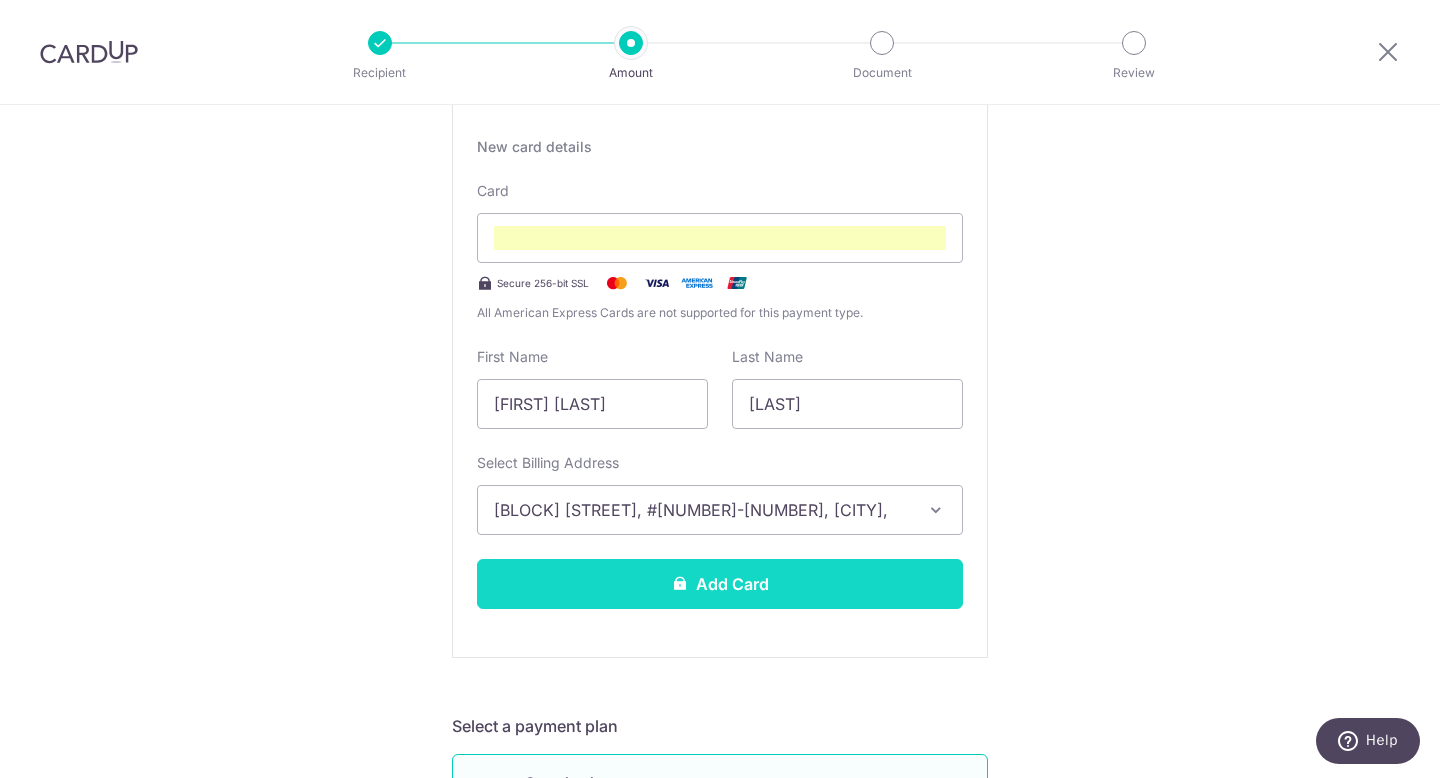 click on "Add Card" at bounding box center [720, 584] 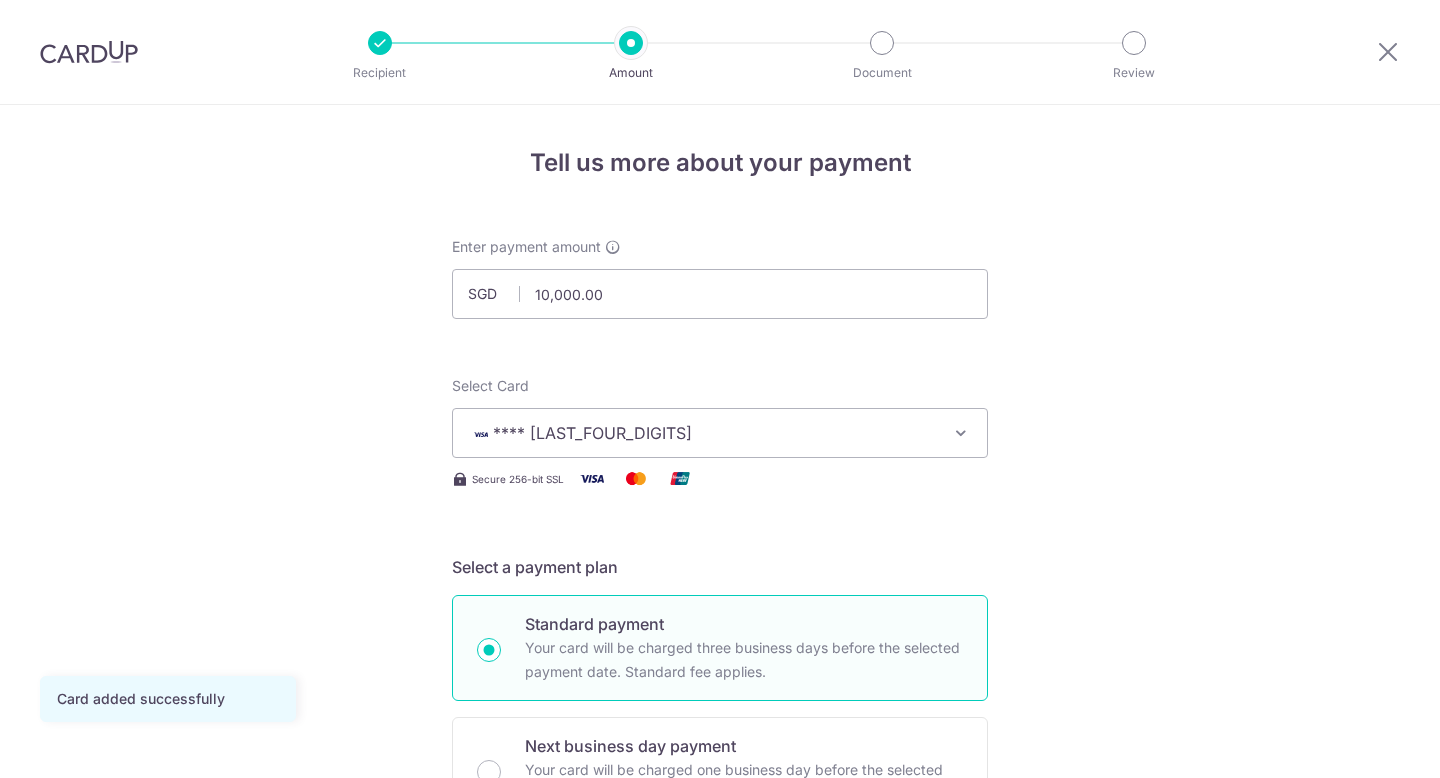 scroll, scrollTop: 0, scrollLeft: 0, axis: both 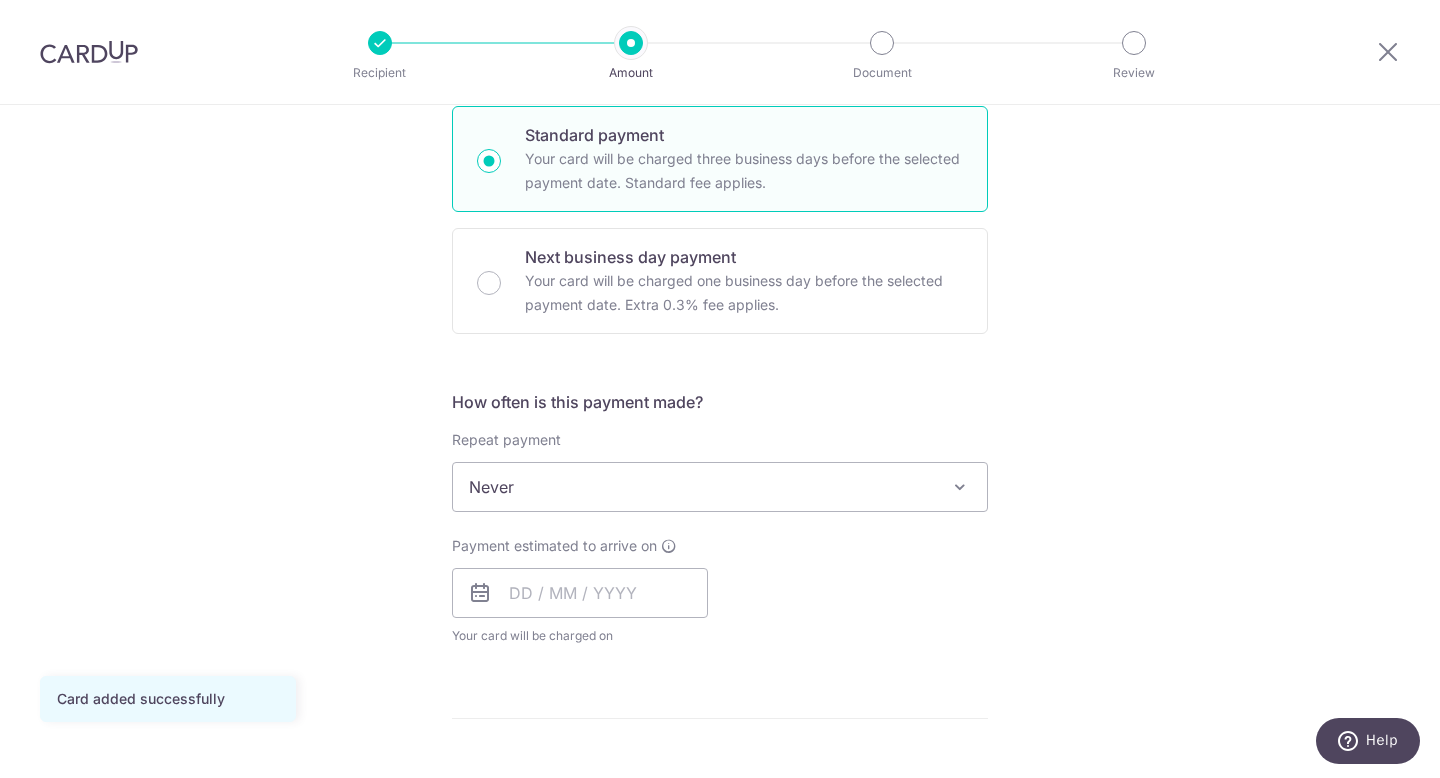 click on "Never" at bounding box center [720, 487] 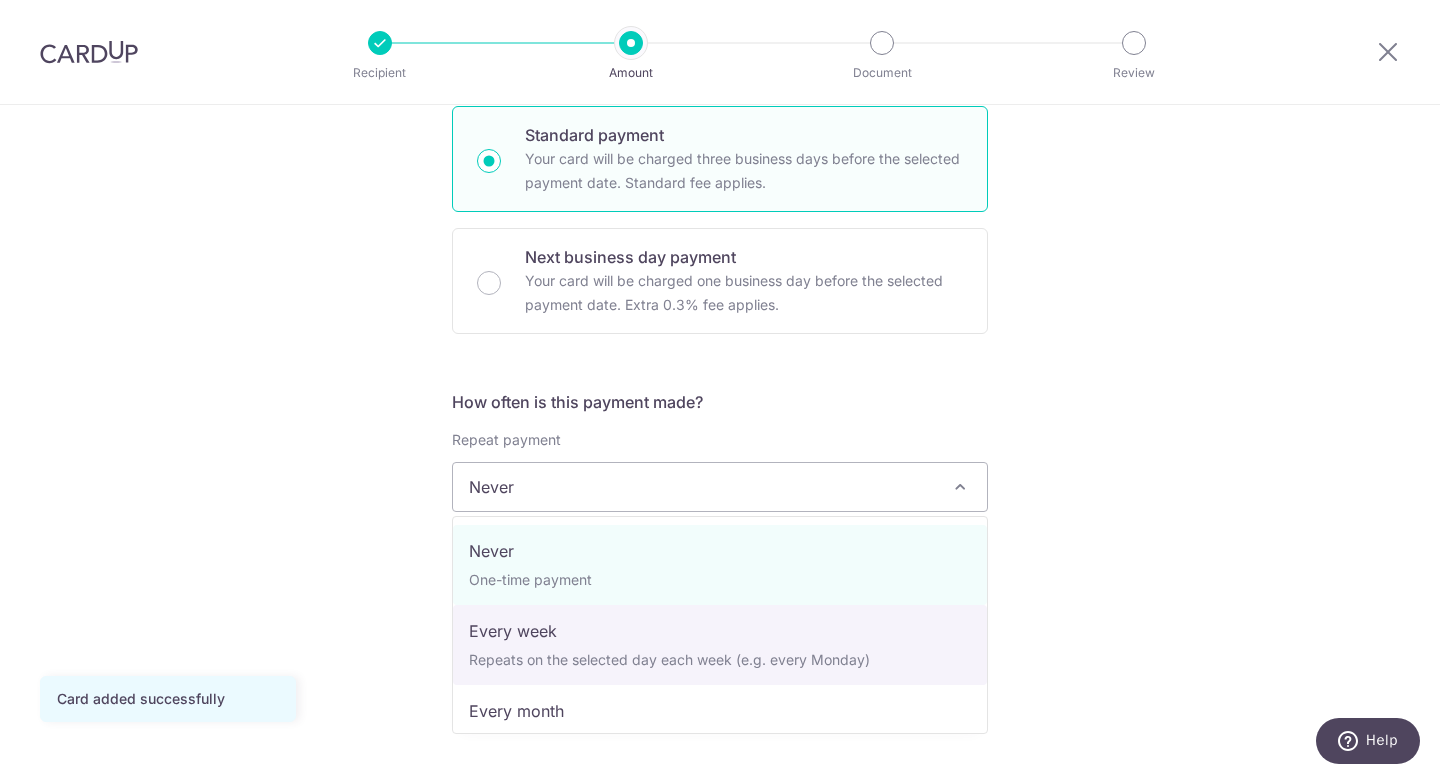select on "2" 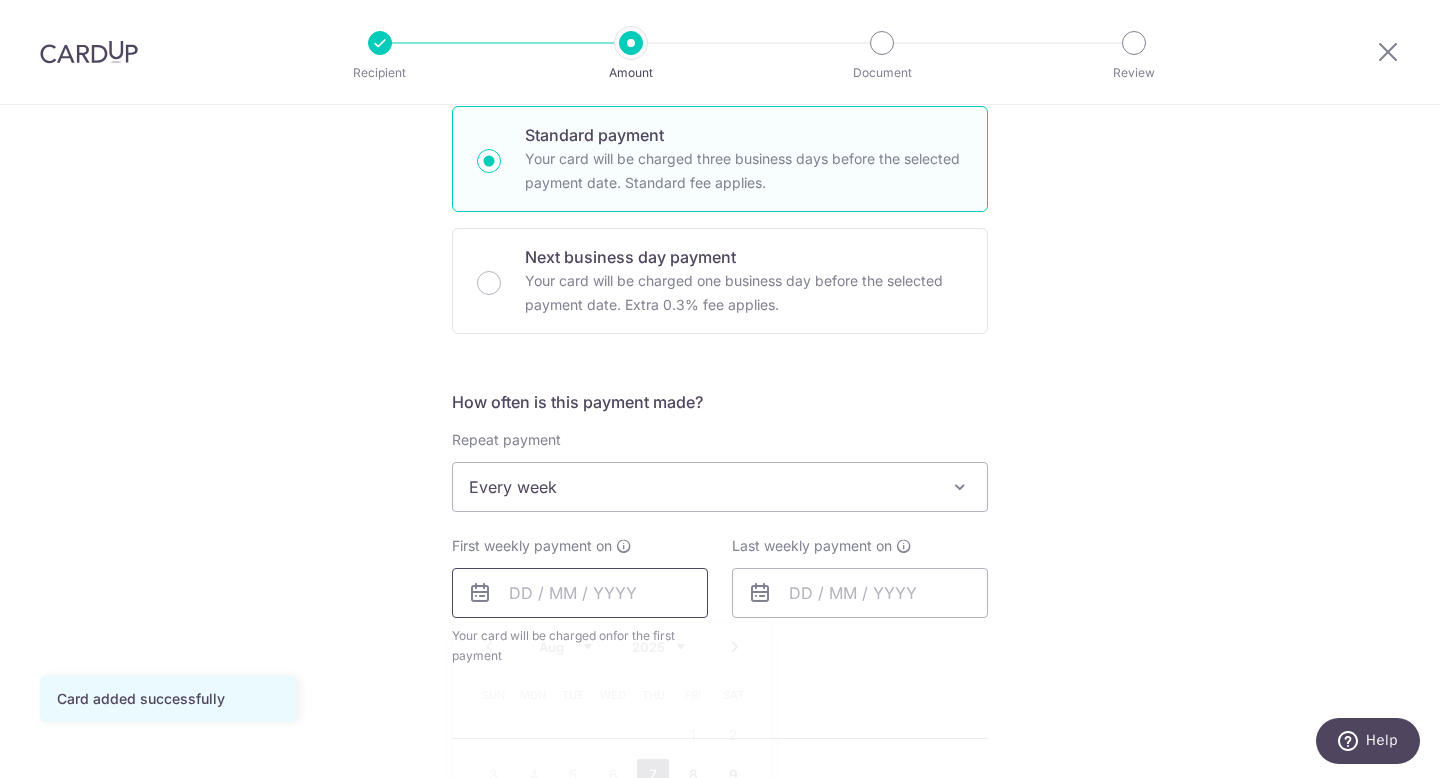 click at bounding box center [580, 593] 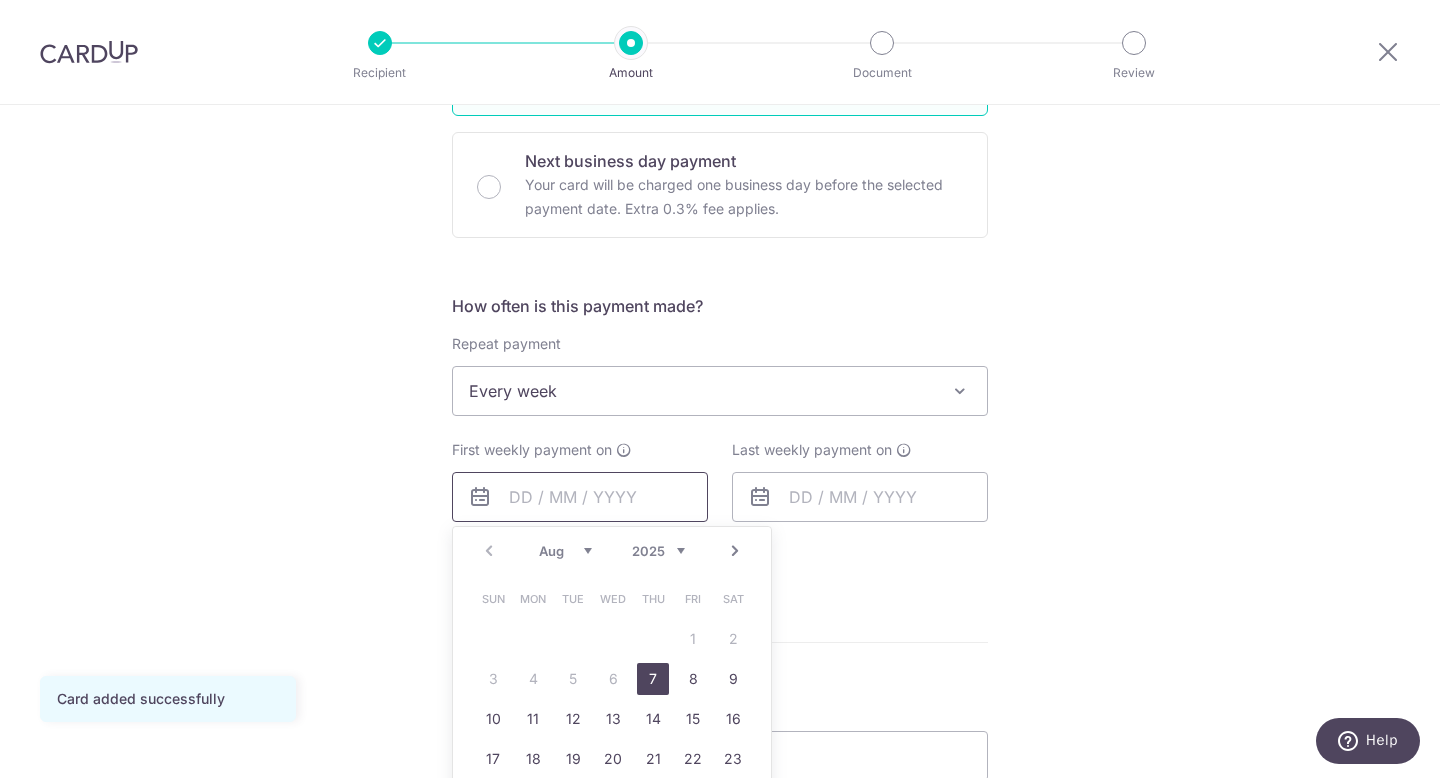 scroll, scrollTop: 588, scrollLeft: 0, axis: vertical 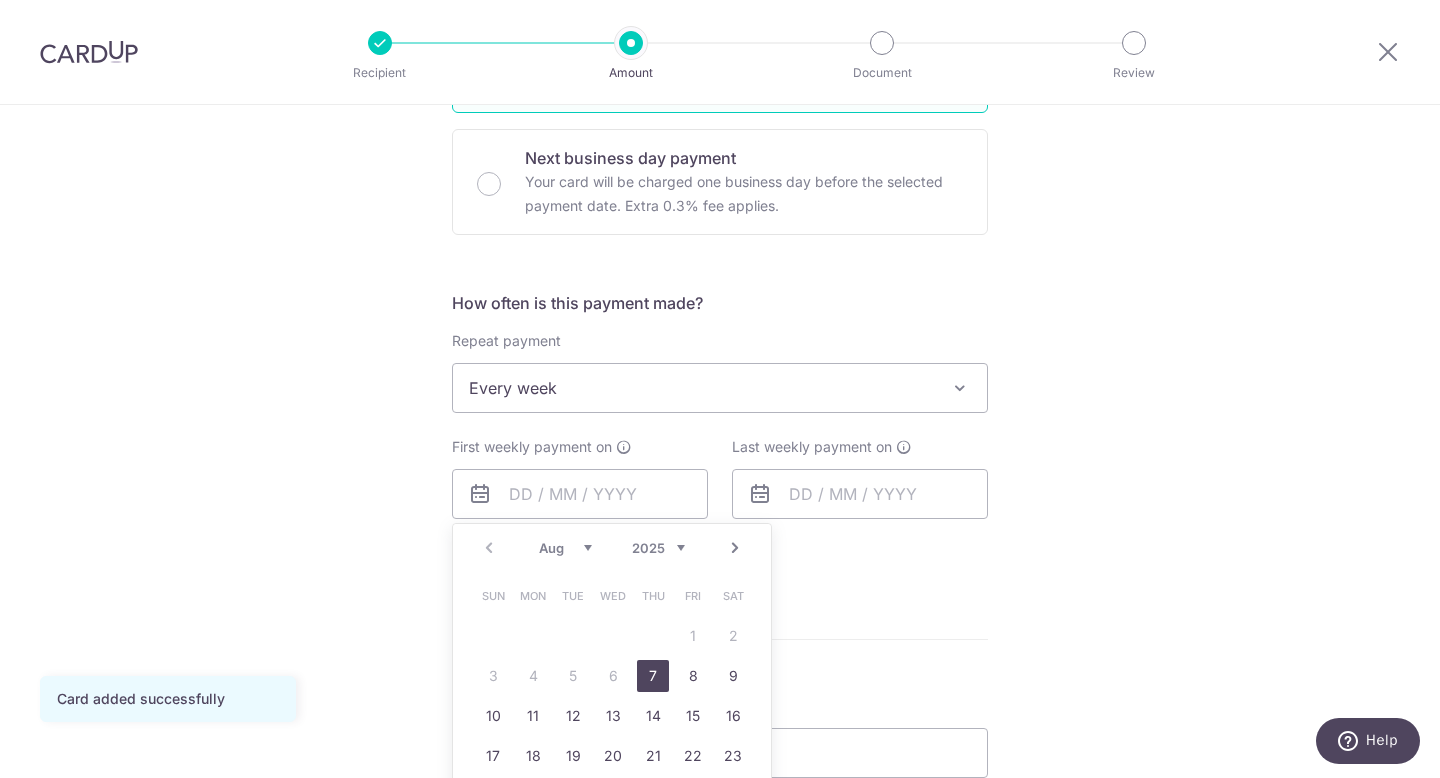 click on "7" at bounding box center (653, 676) 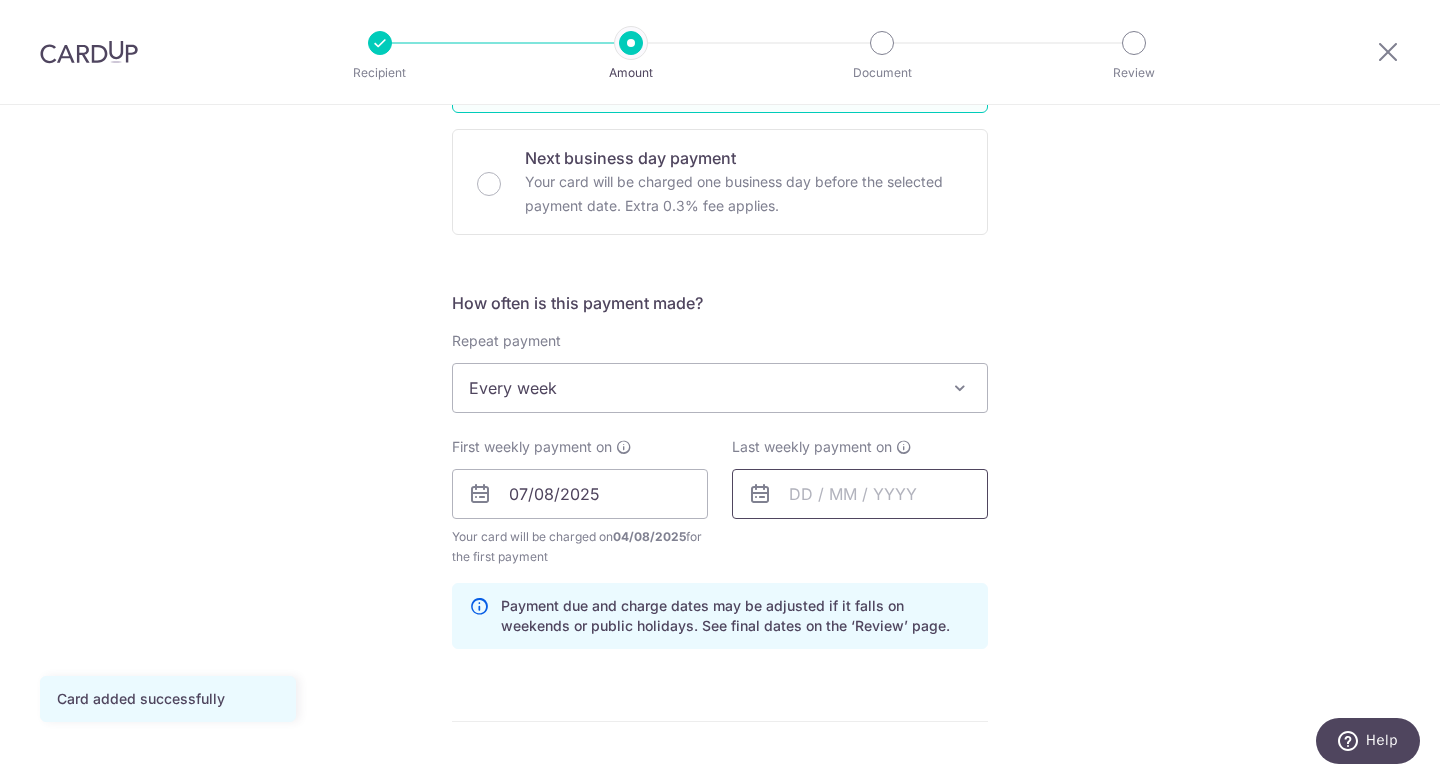 click at bounding box center [860, 494] 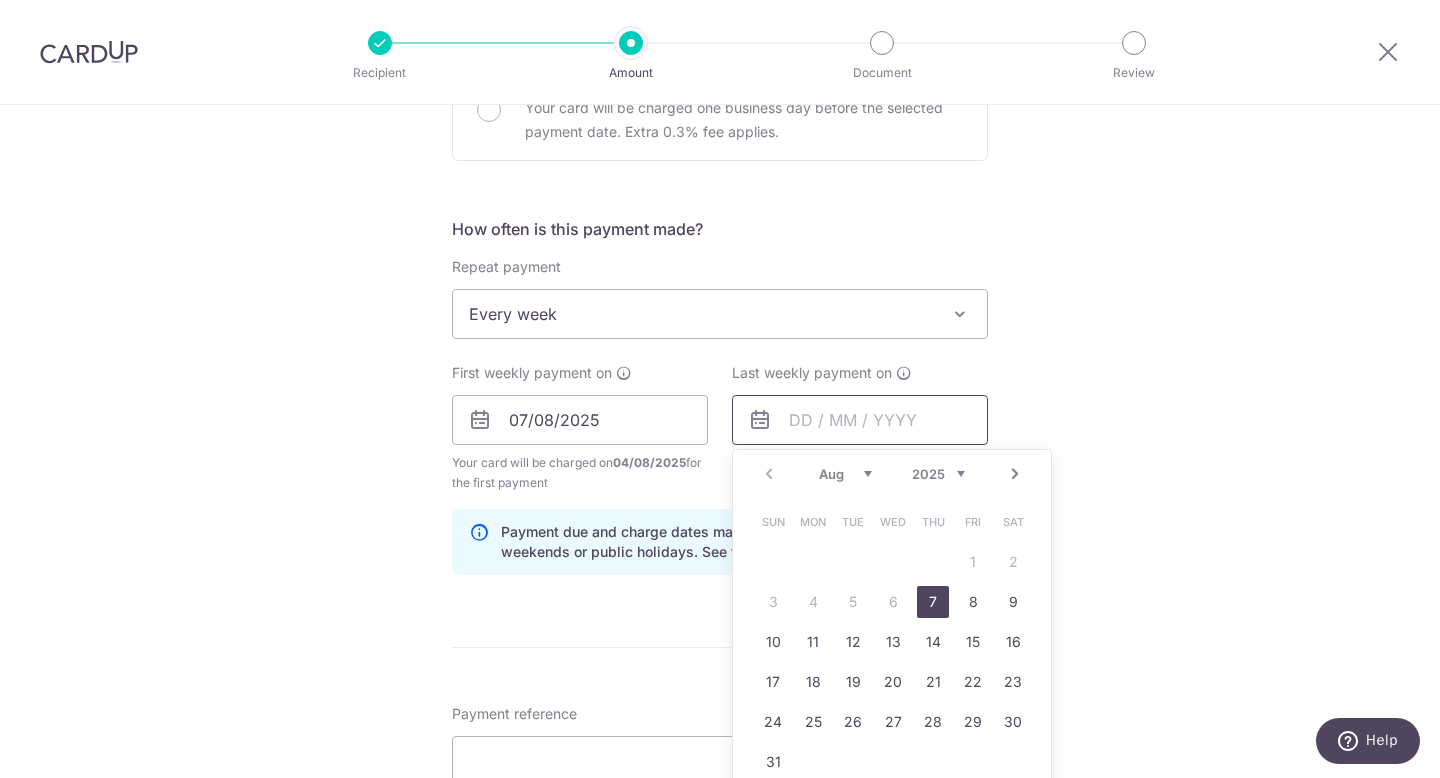 scroll, scrollTop: 664, scrollLeft: 0, axis: vertical 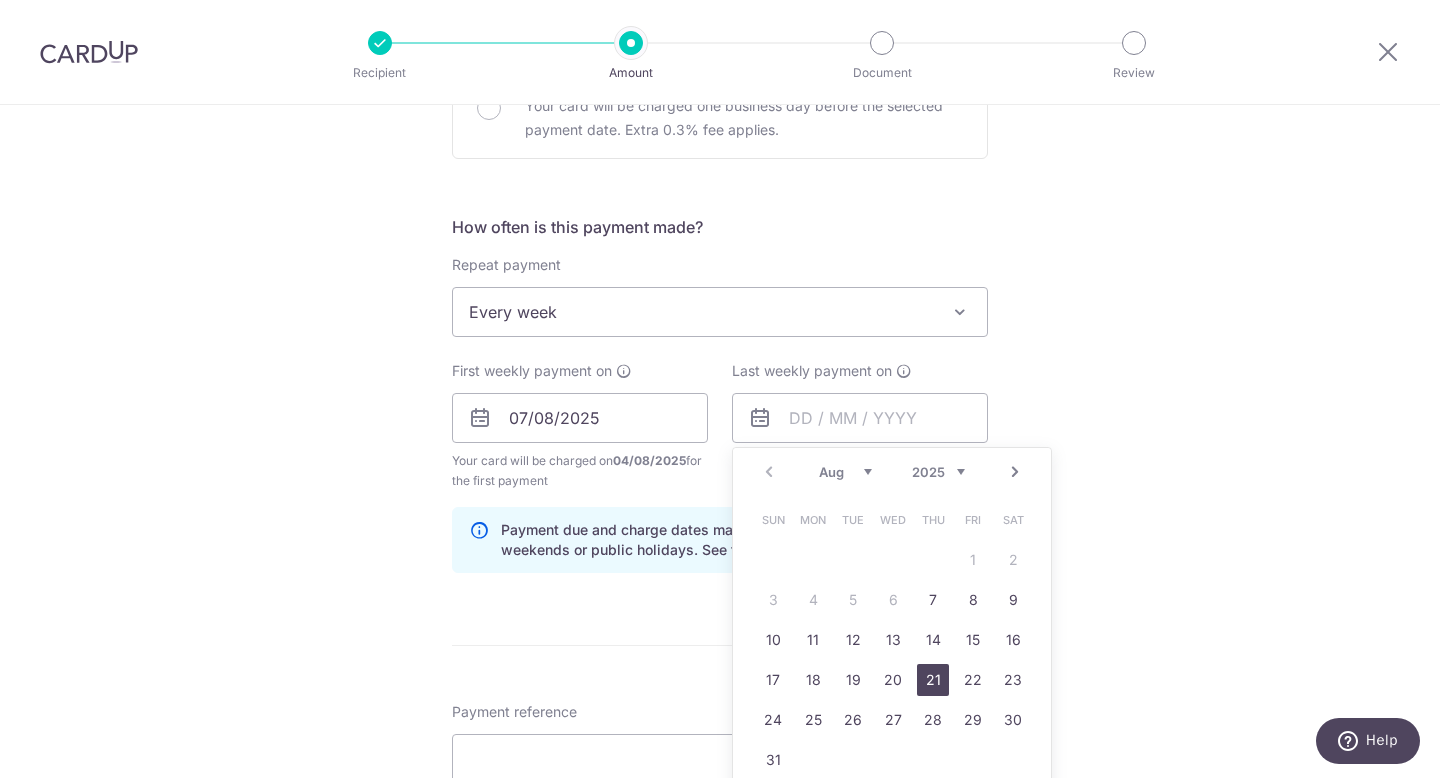 click on "21" at bounding box center [933, 680] 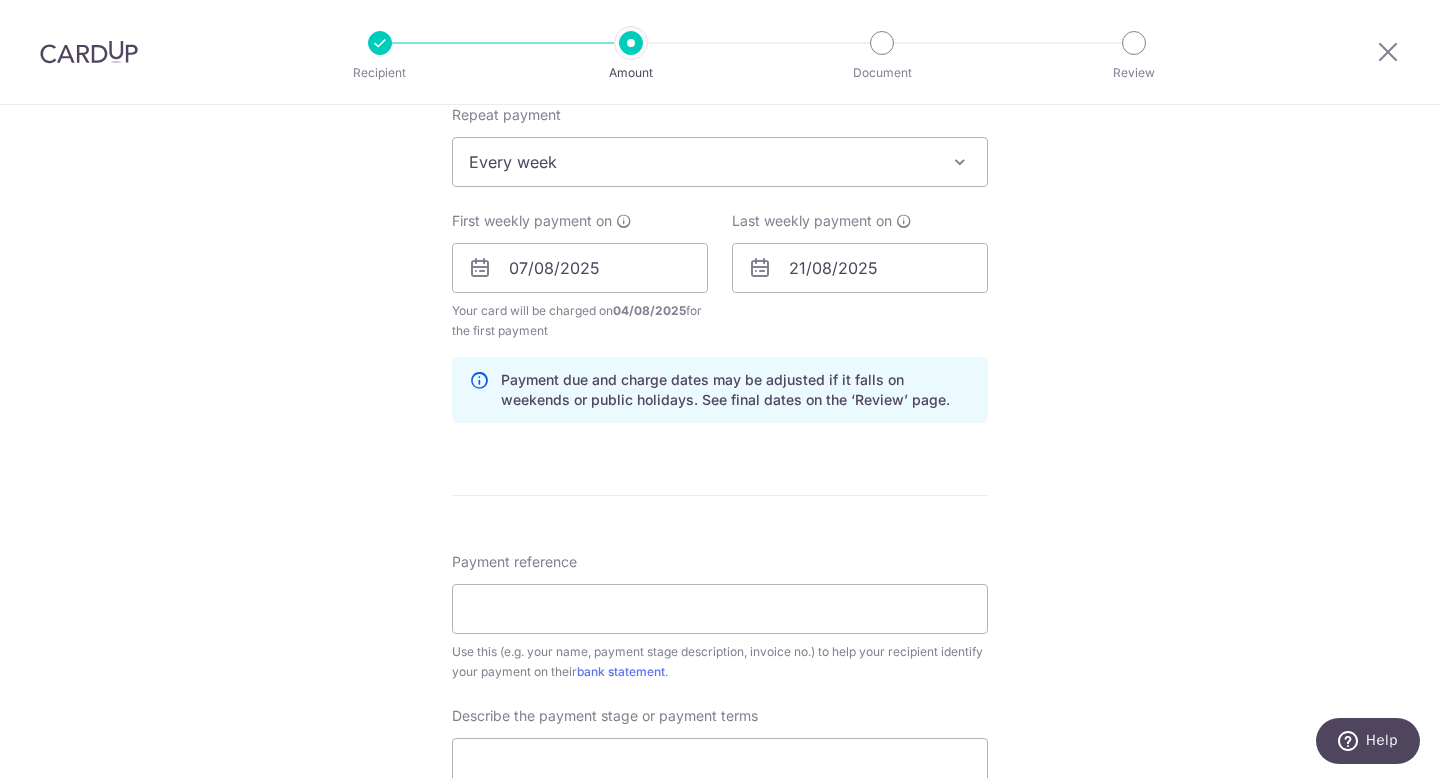 scroll, scrollTop: 828, scrollLeft: 0, axis: vertical 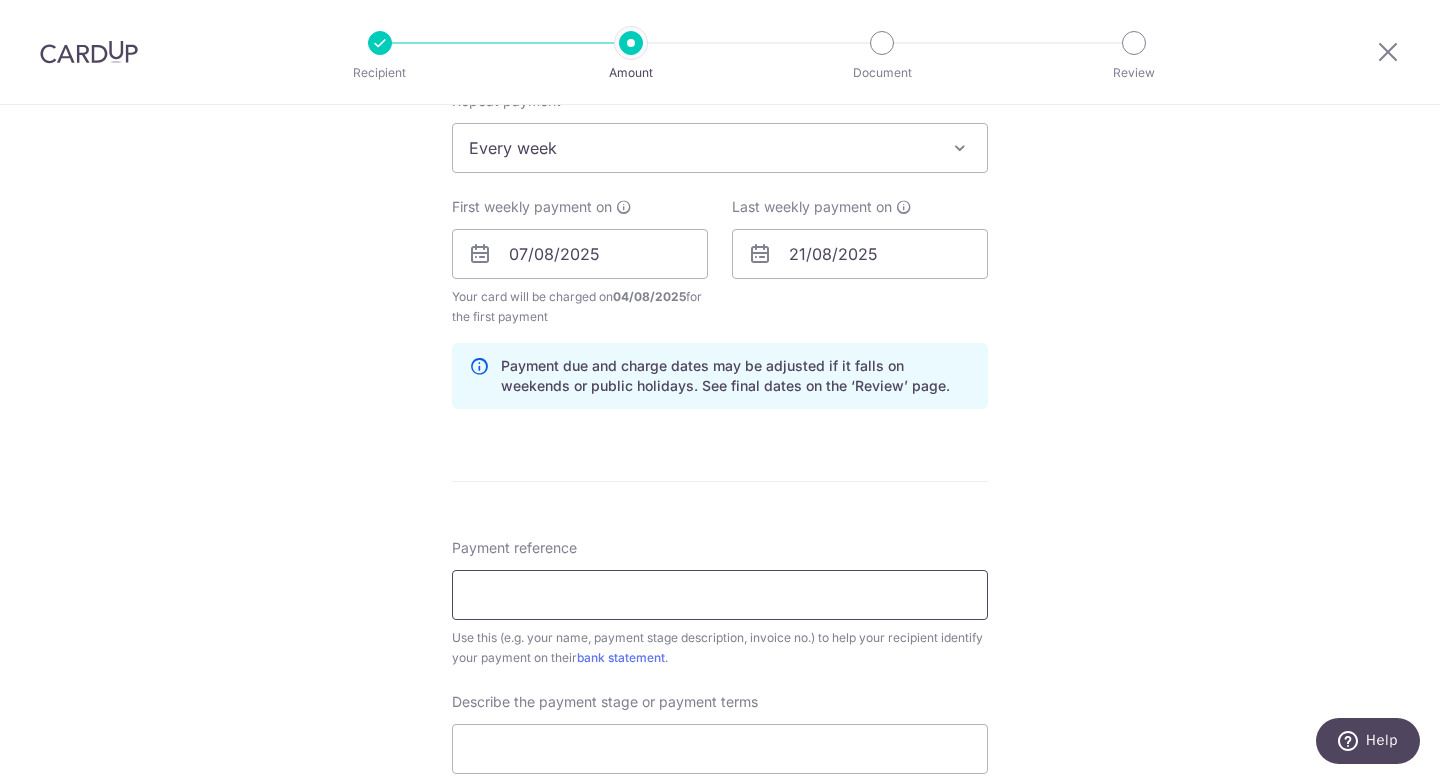 click on "Payment reference" at bounding box center (720, 595) 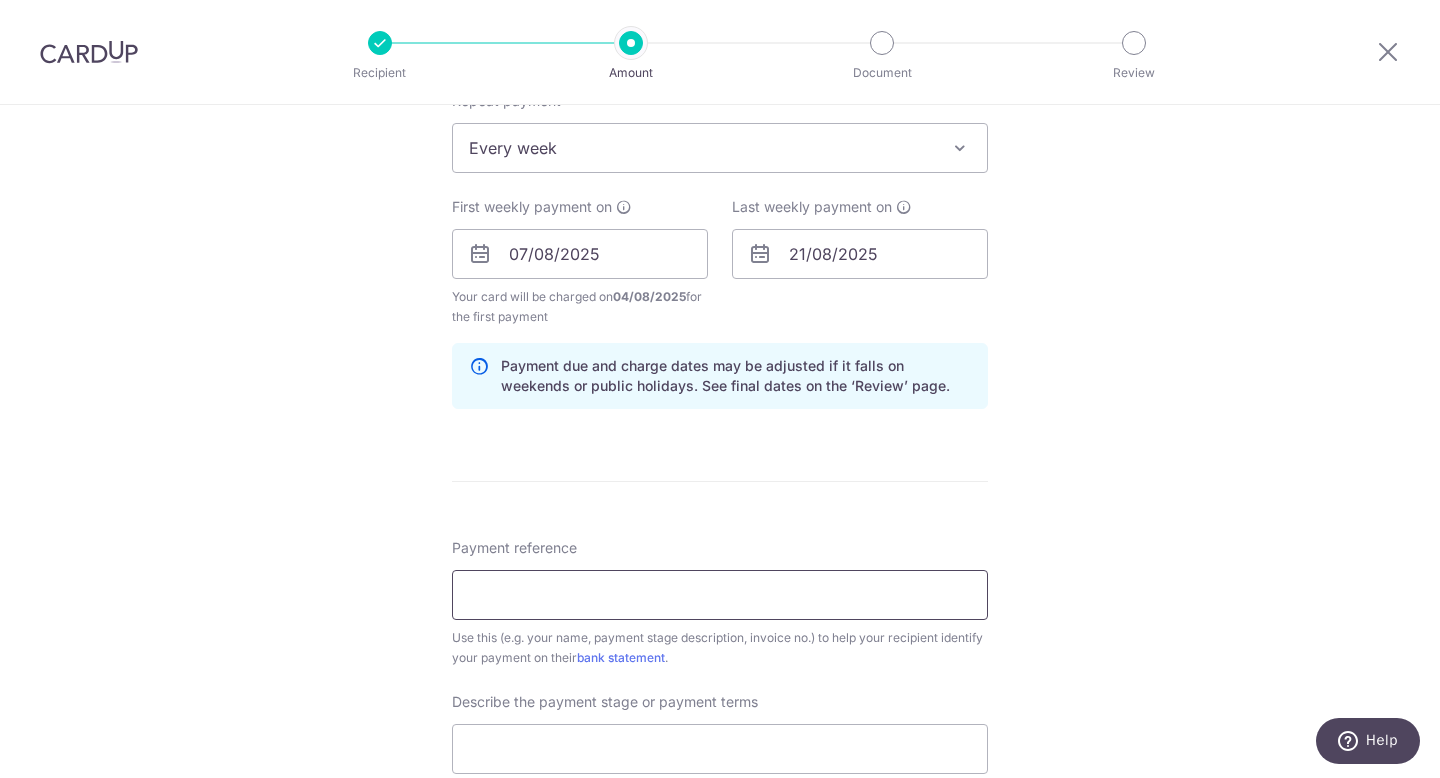 type on "CHPL reno" 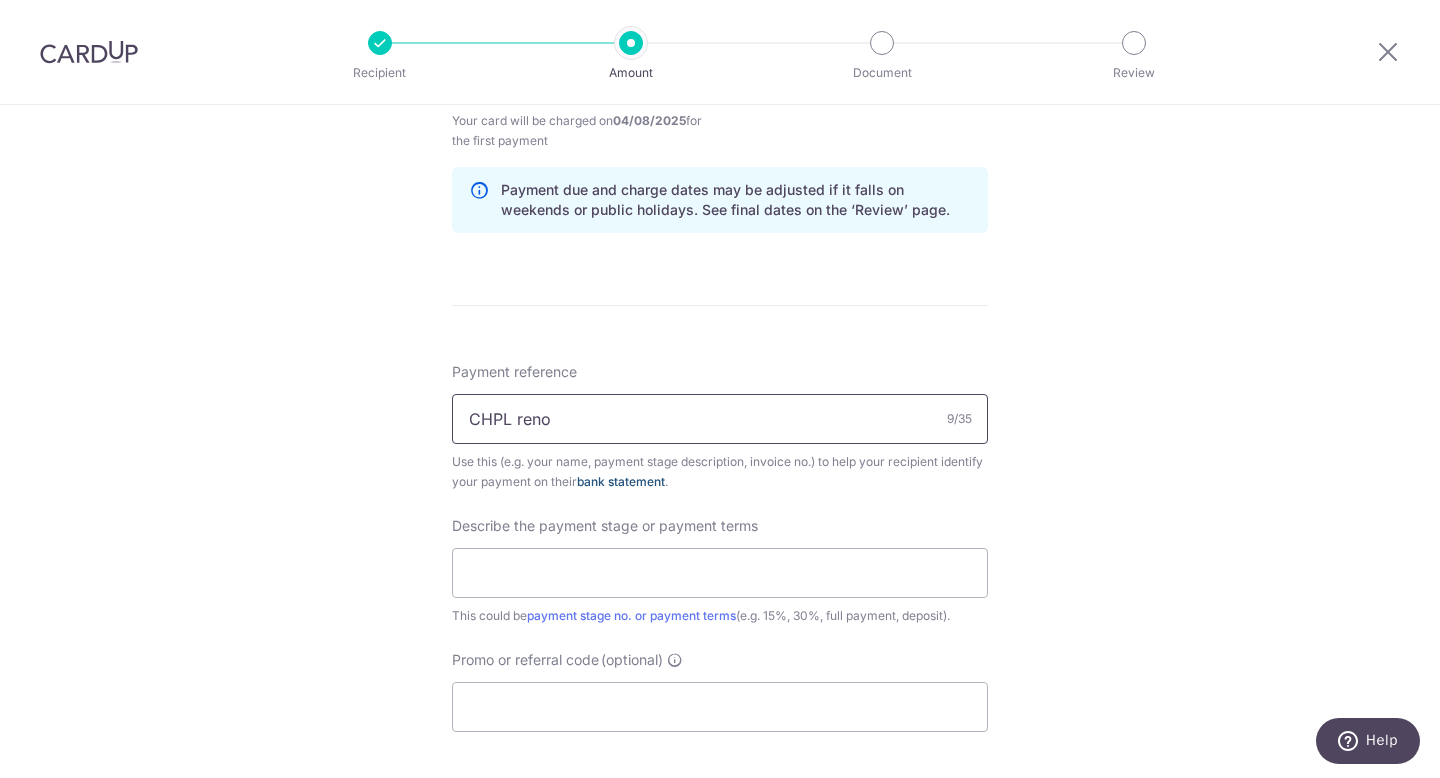 scroll, scrollTop: 1007, scrollLeft: 0, axis: vertical 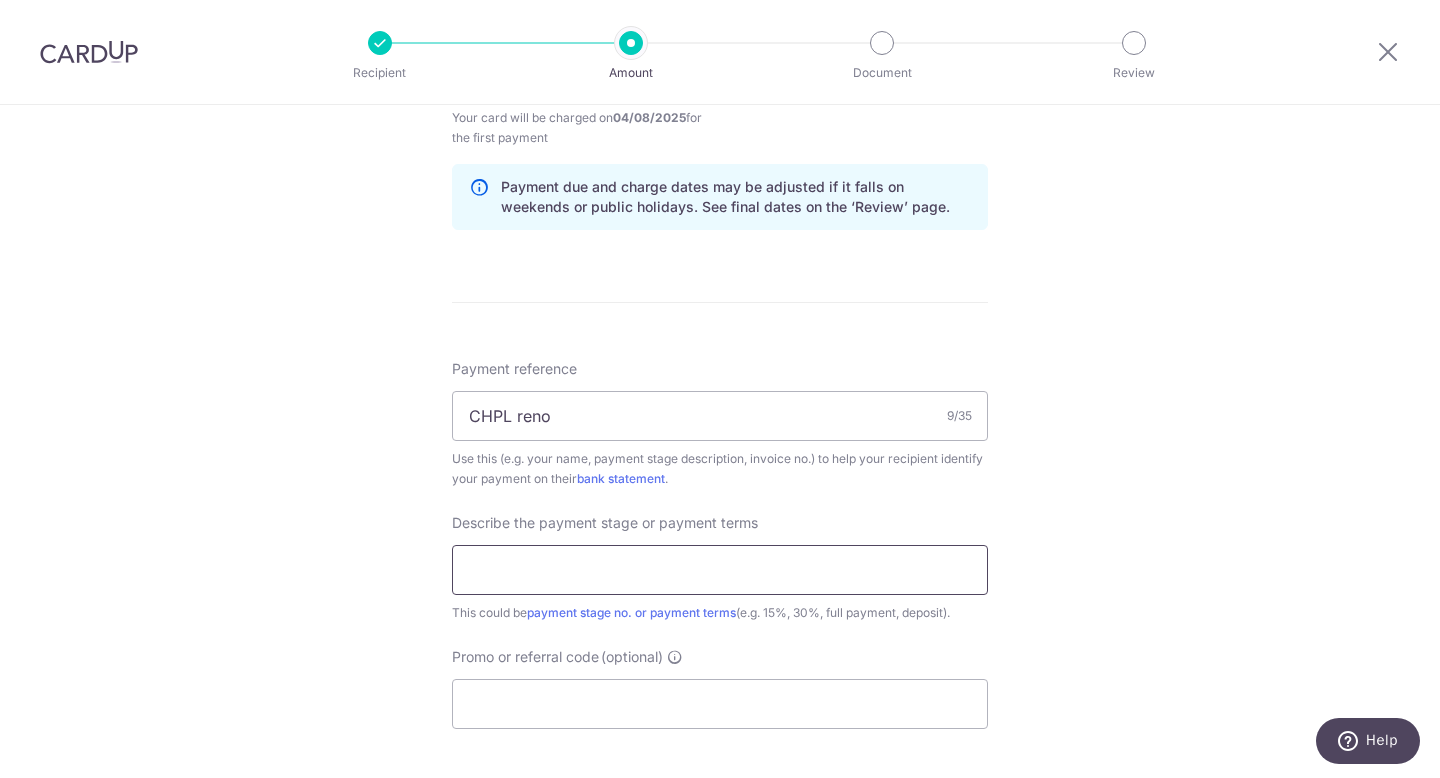 click at bounding box center (720, 570) 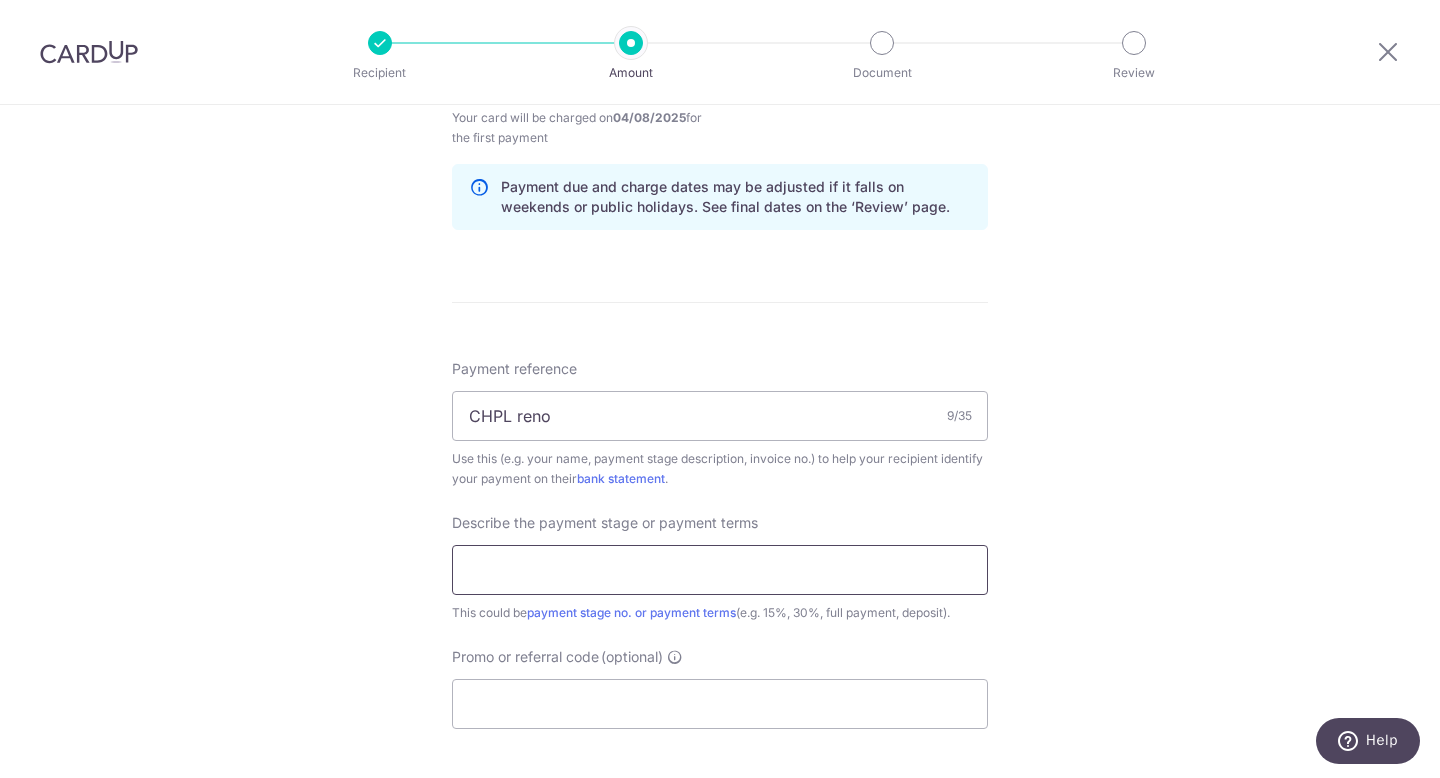 click at bounding box center (720, 570) 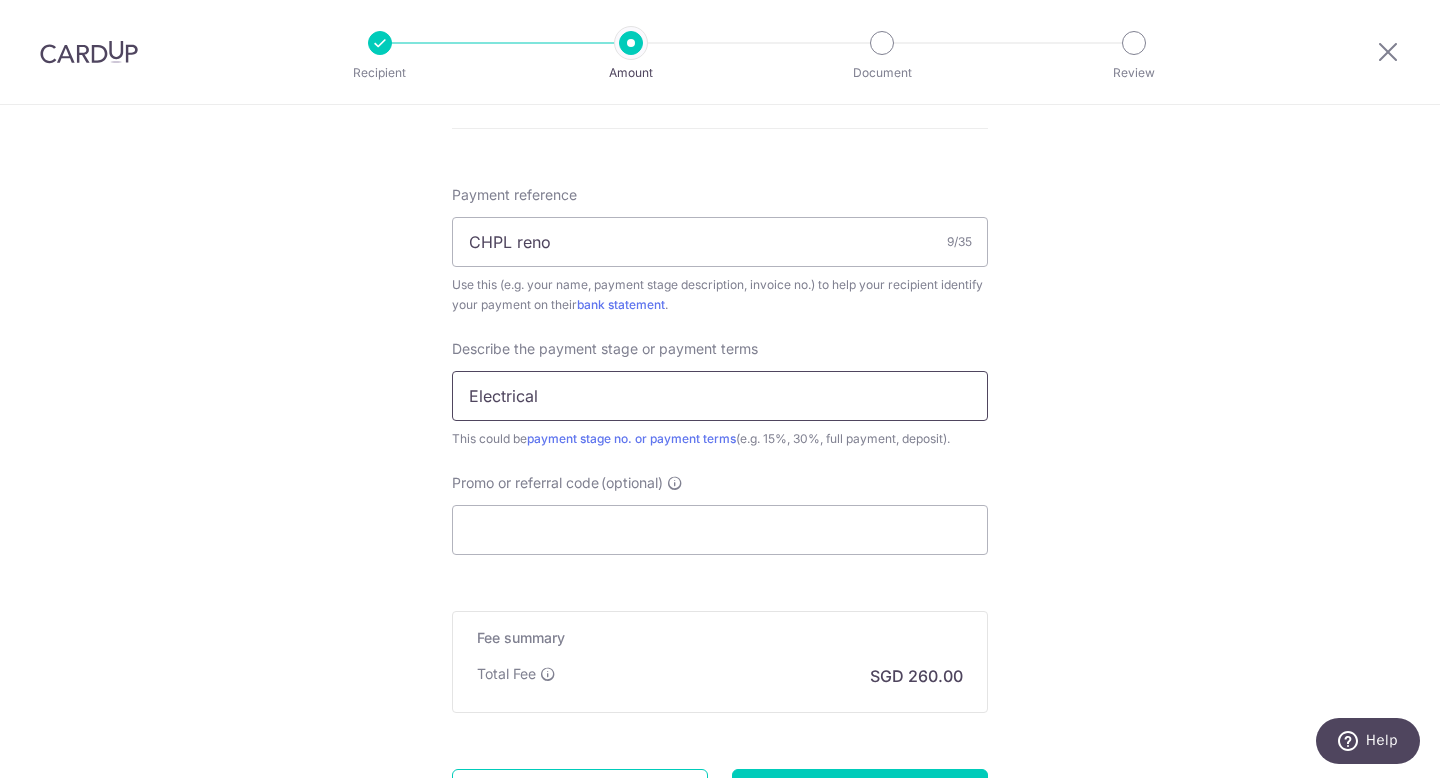 scroll, scrollTop: 1186, scrollLeft: 0, axis: vertical 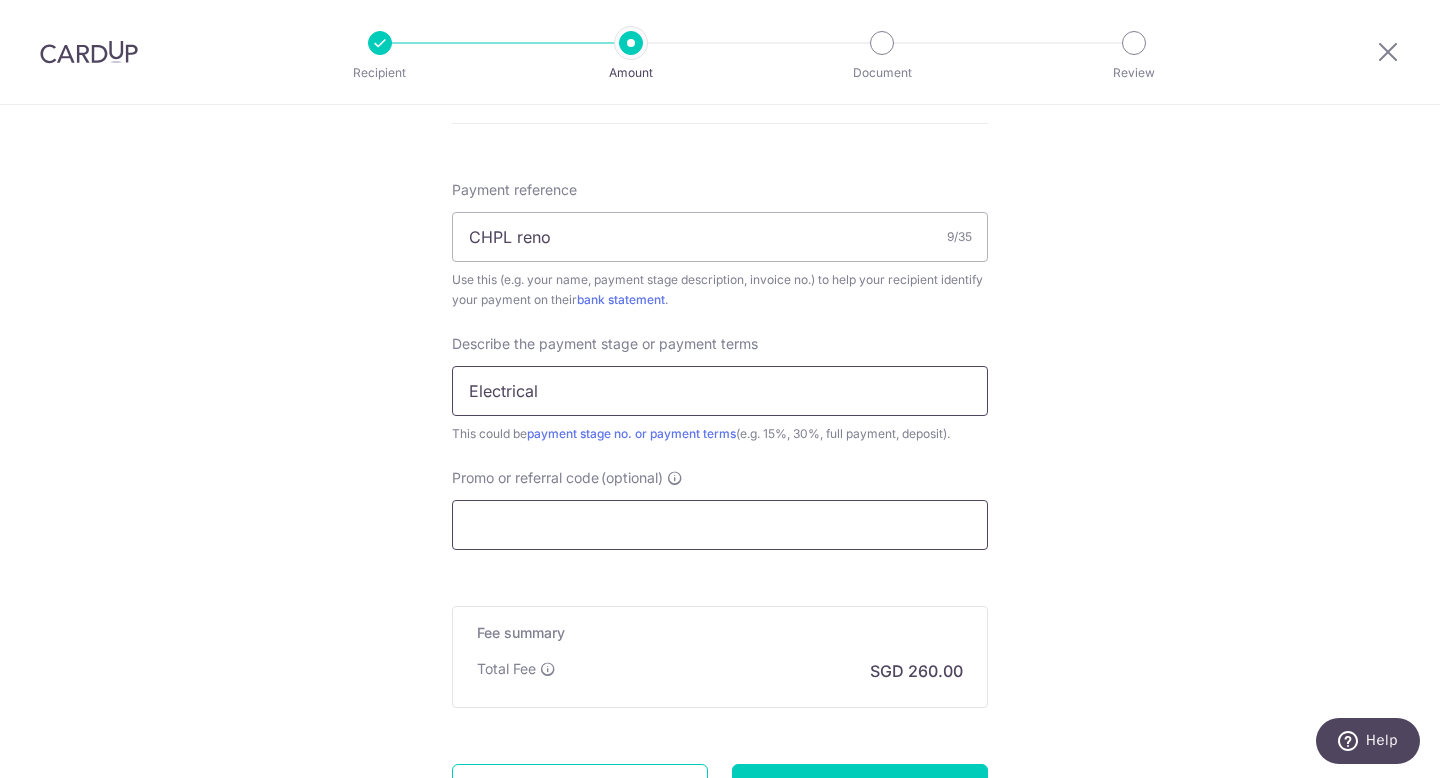 type on "Electrical" 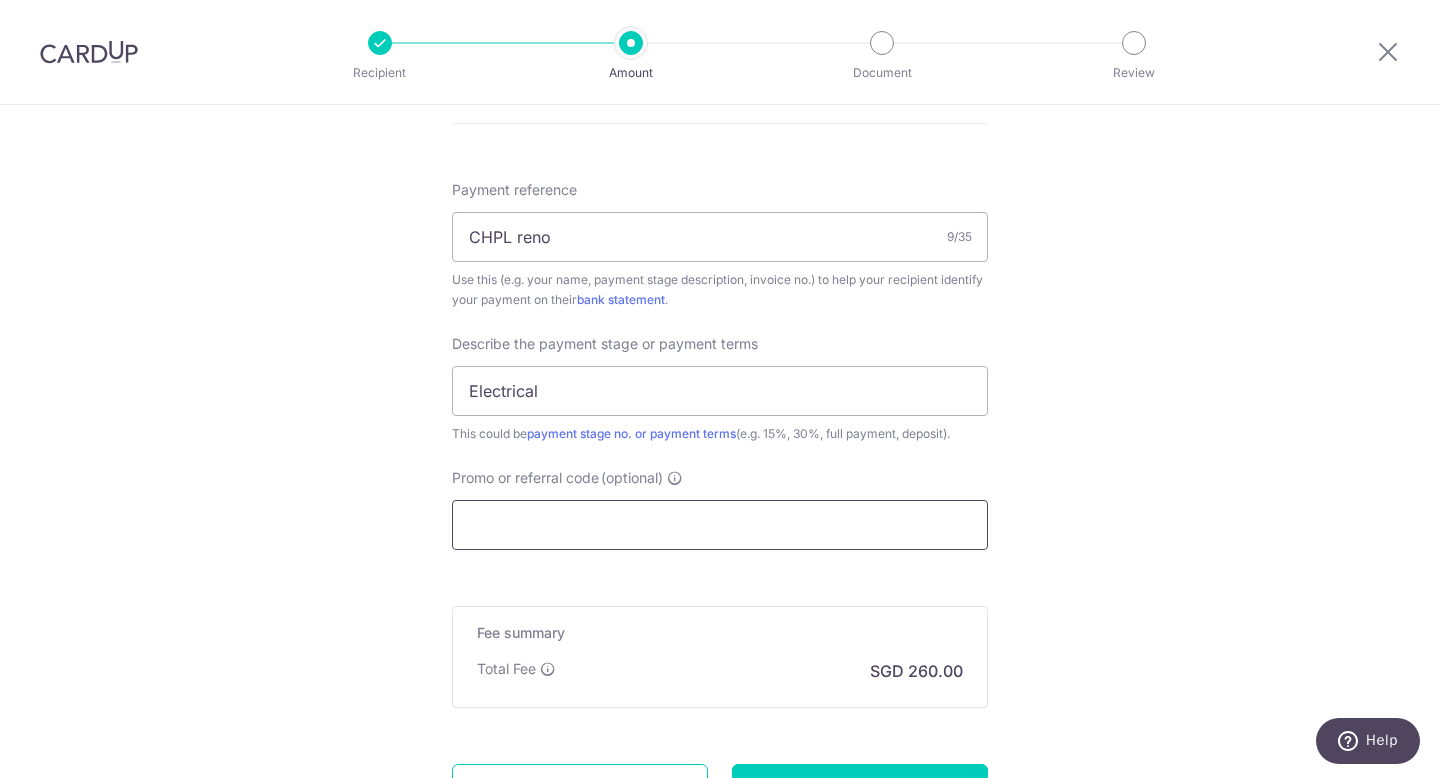 click on "Promo or referral code
(optional)" at bounding box center [720, 525] 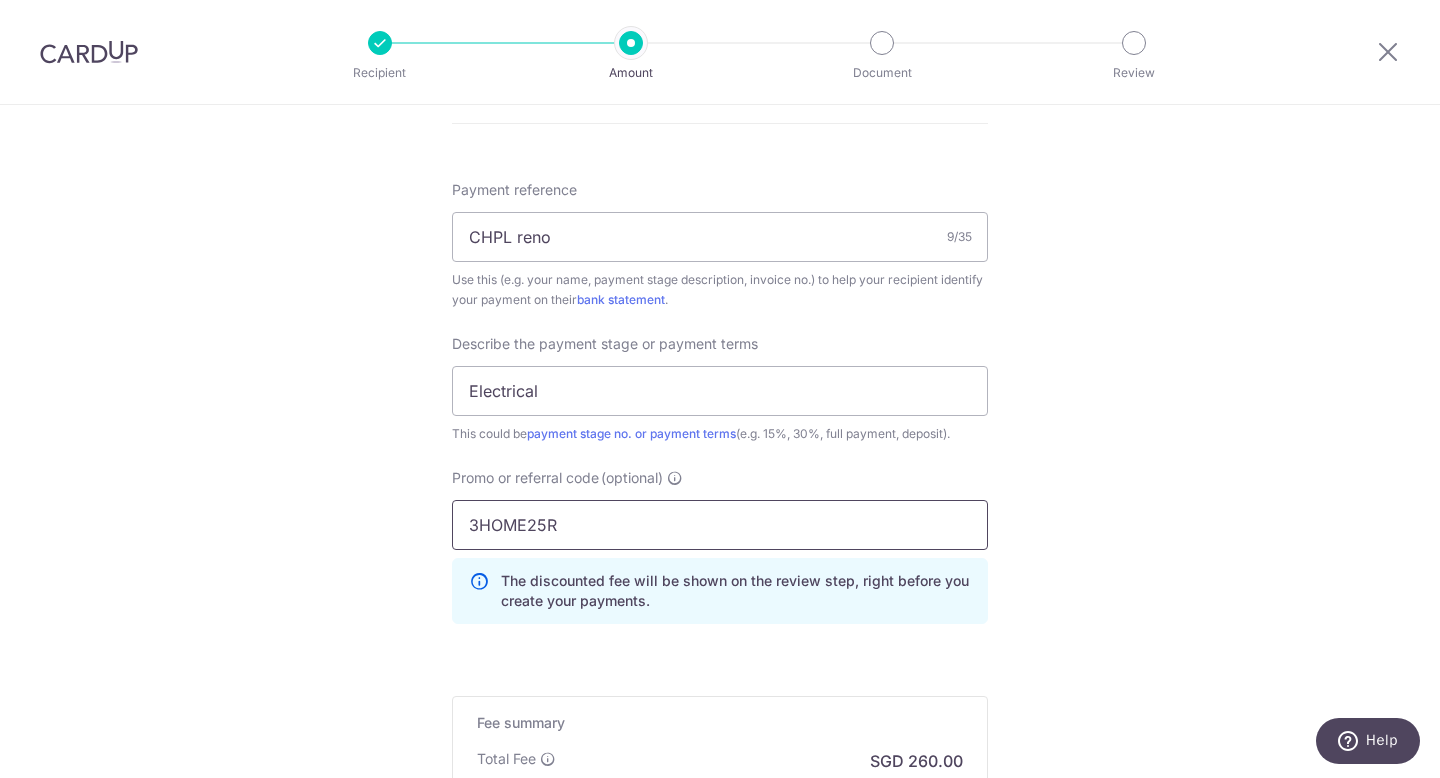 type on "3HOME25R" 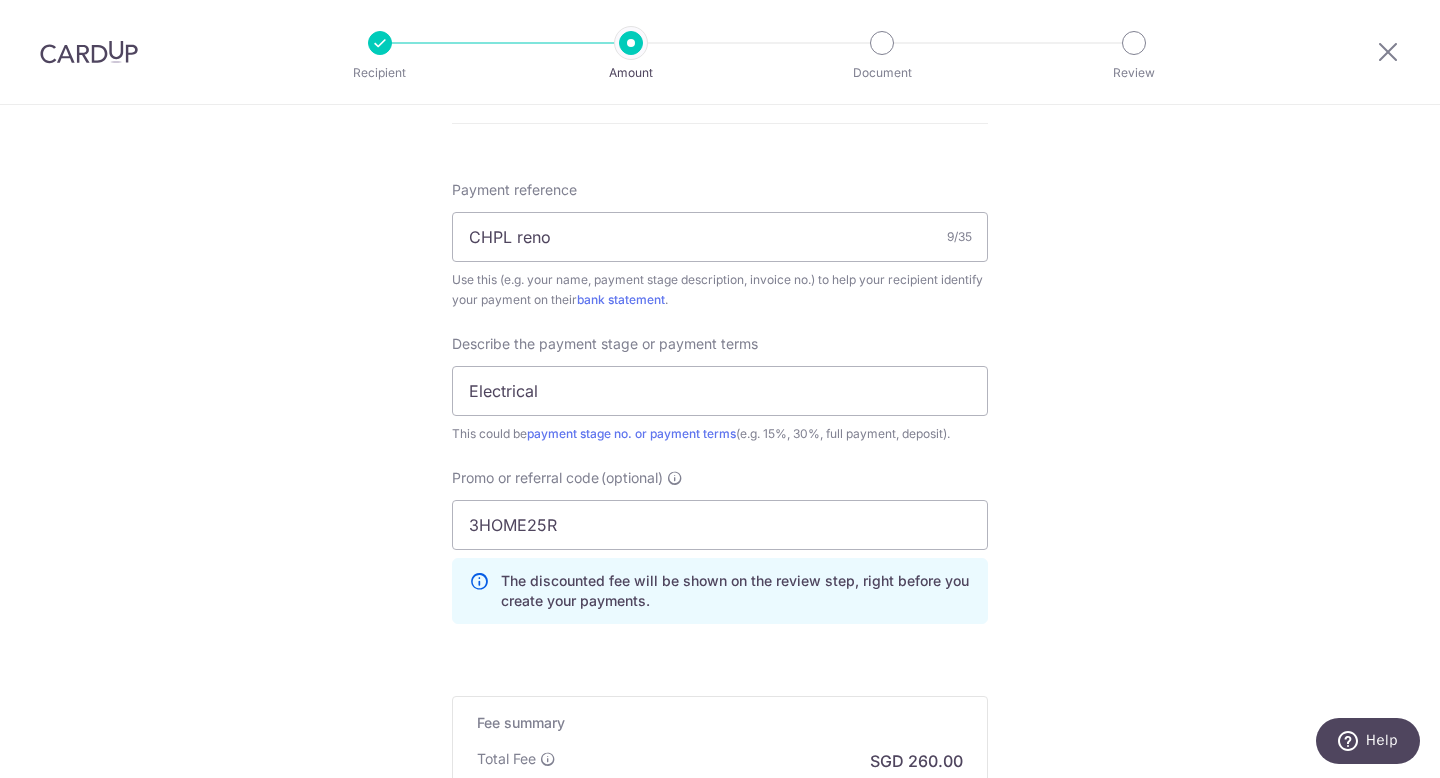 click on "Tell us more about your payment
Enter payment amount
SGD
10,000.00
10000.00
Card added successfully
Select Card
**** 1170
Add credit card
Your Cards
**** 5327
**** 1170
Secure 256-bit SSL
Text
New card details
Card" at bounding box center [720, -14] 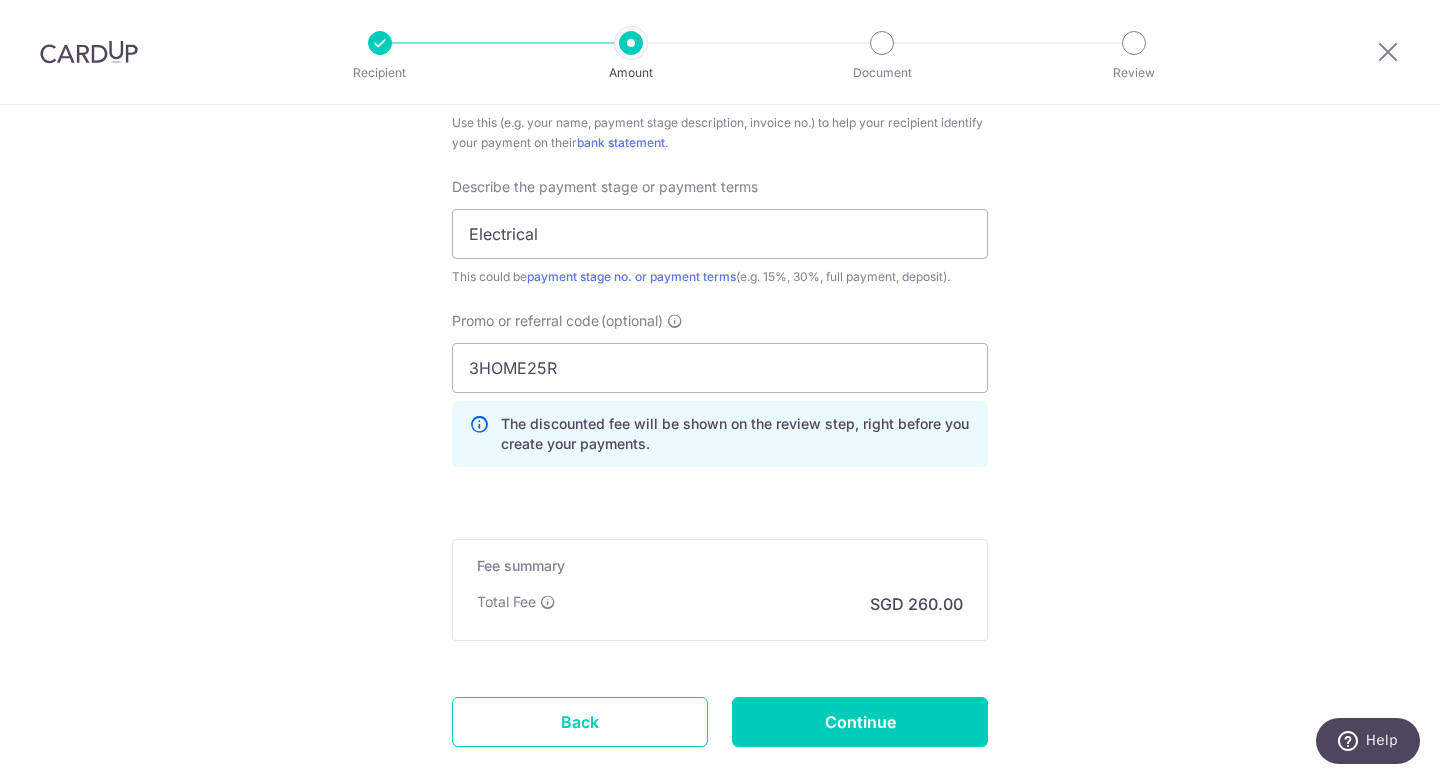 scroll, scrollTop: 1352, scrollLeft: 0, axis: vertical 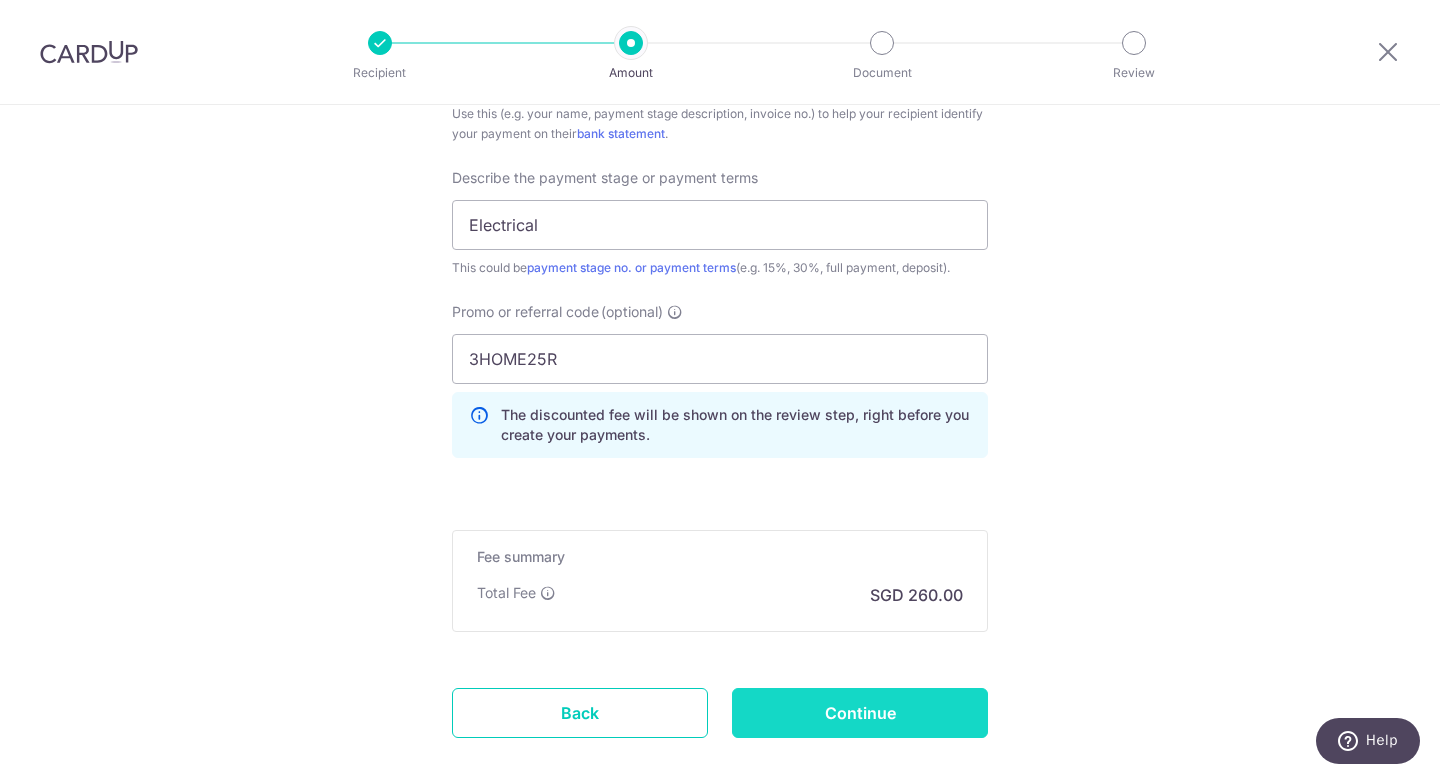 click on "Continue" at bounding box center (860, 713) 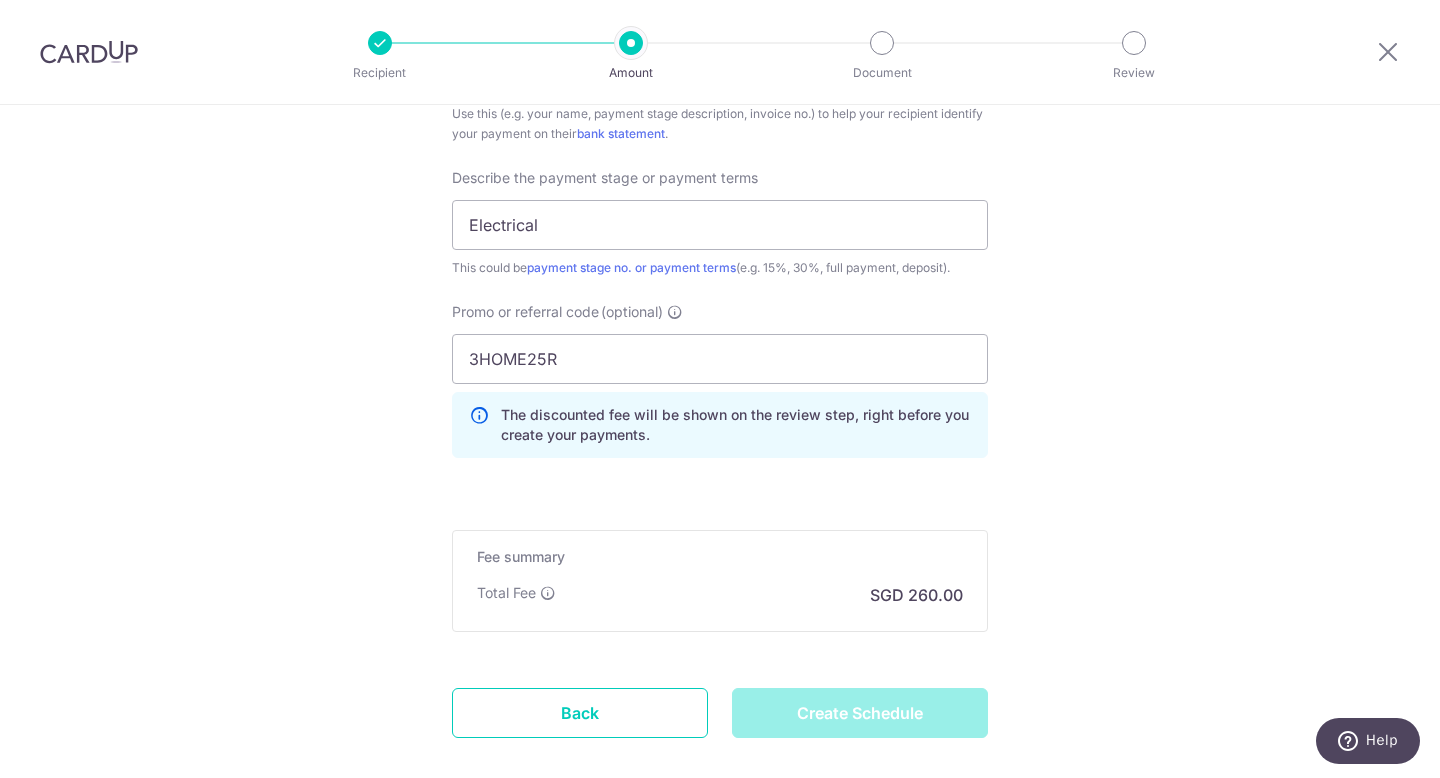 type on "Create Schedule" 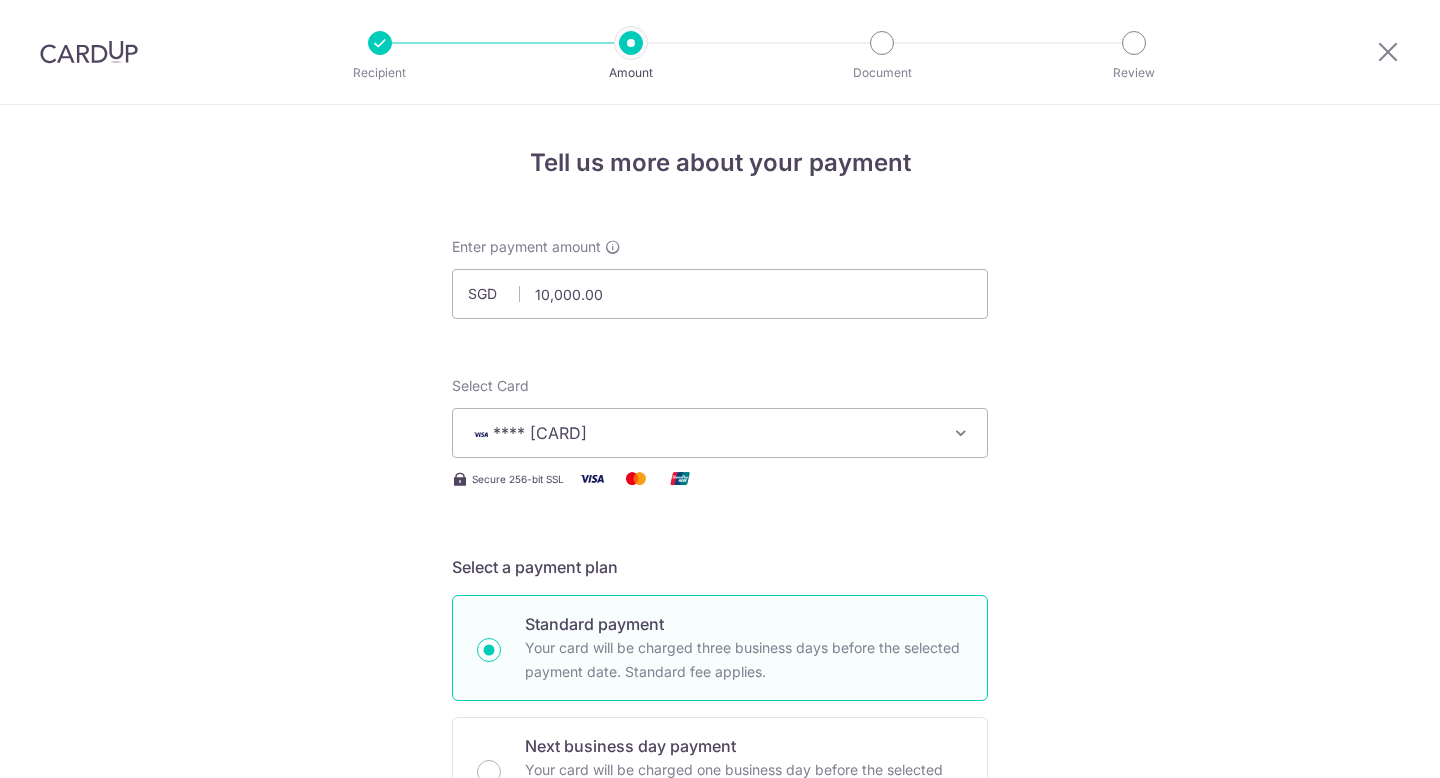 scroll, scrollTop: 0, scrollLeft: 0, axis: both 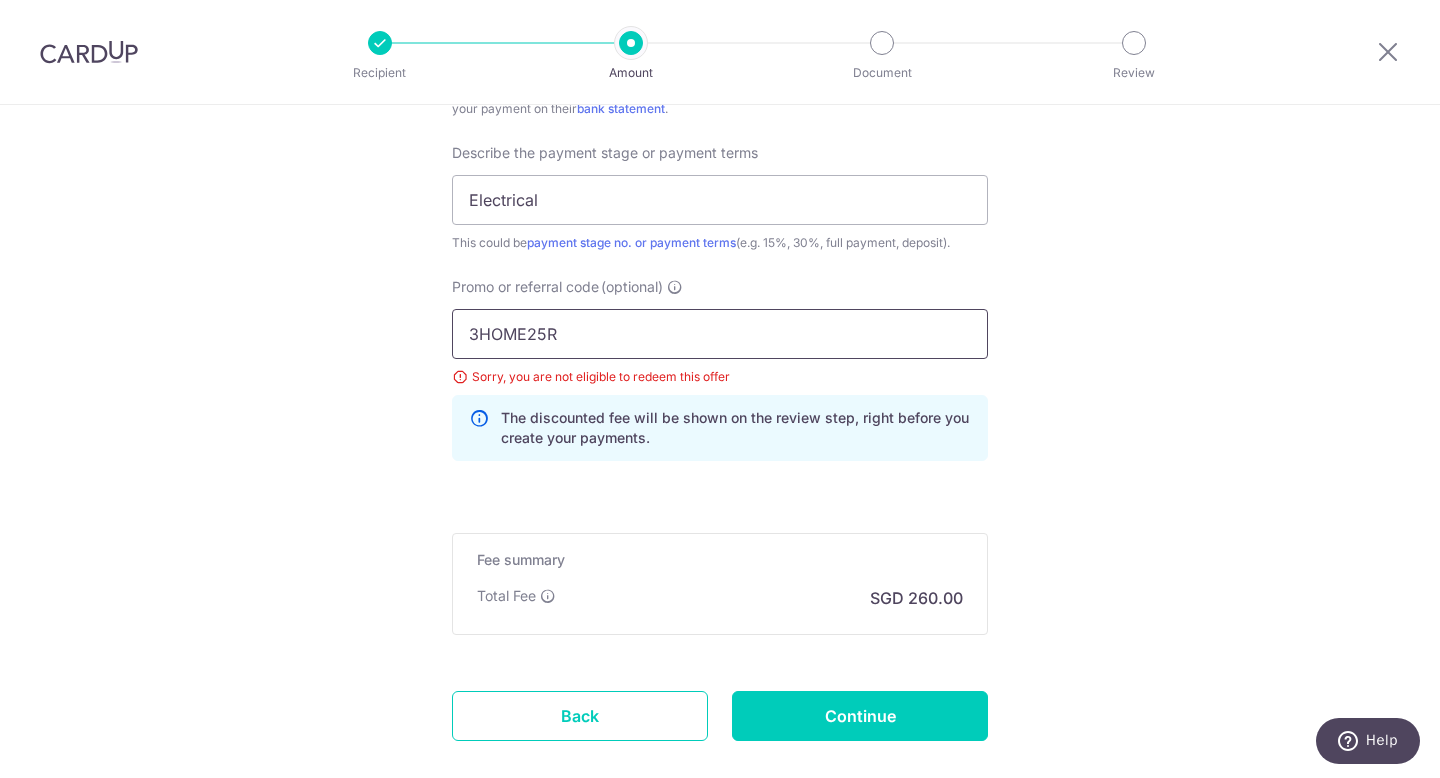 click on "3HOME25R" at bounding box center (720, 334) 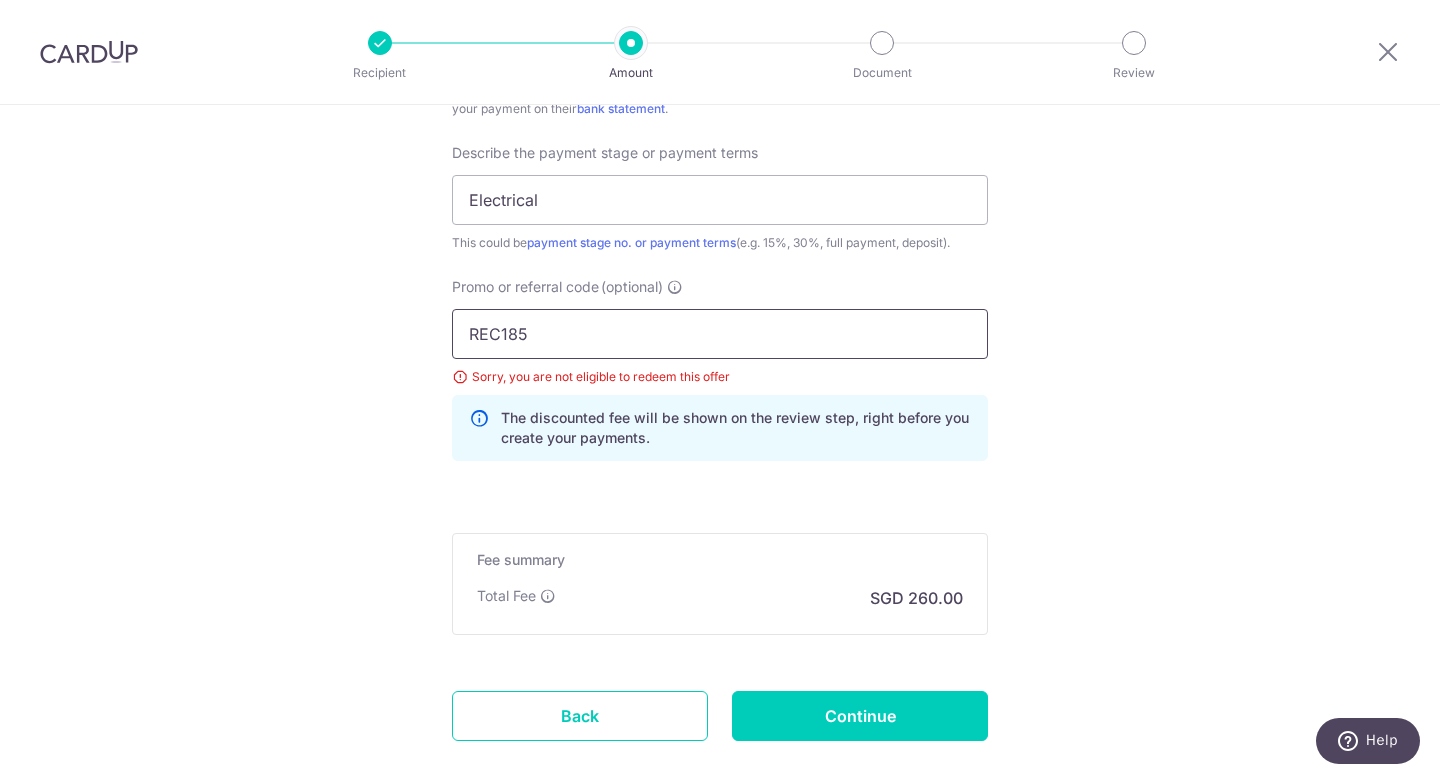 type on "REC185" 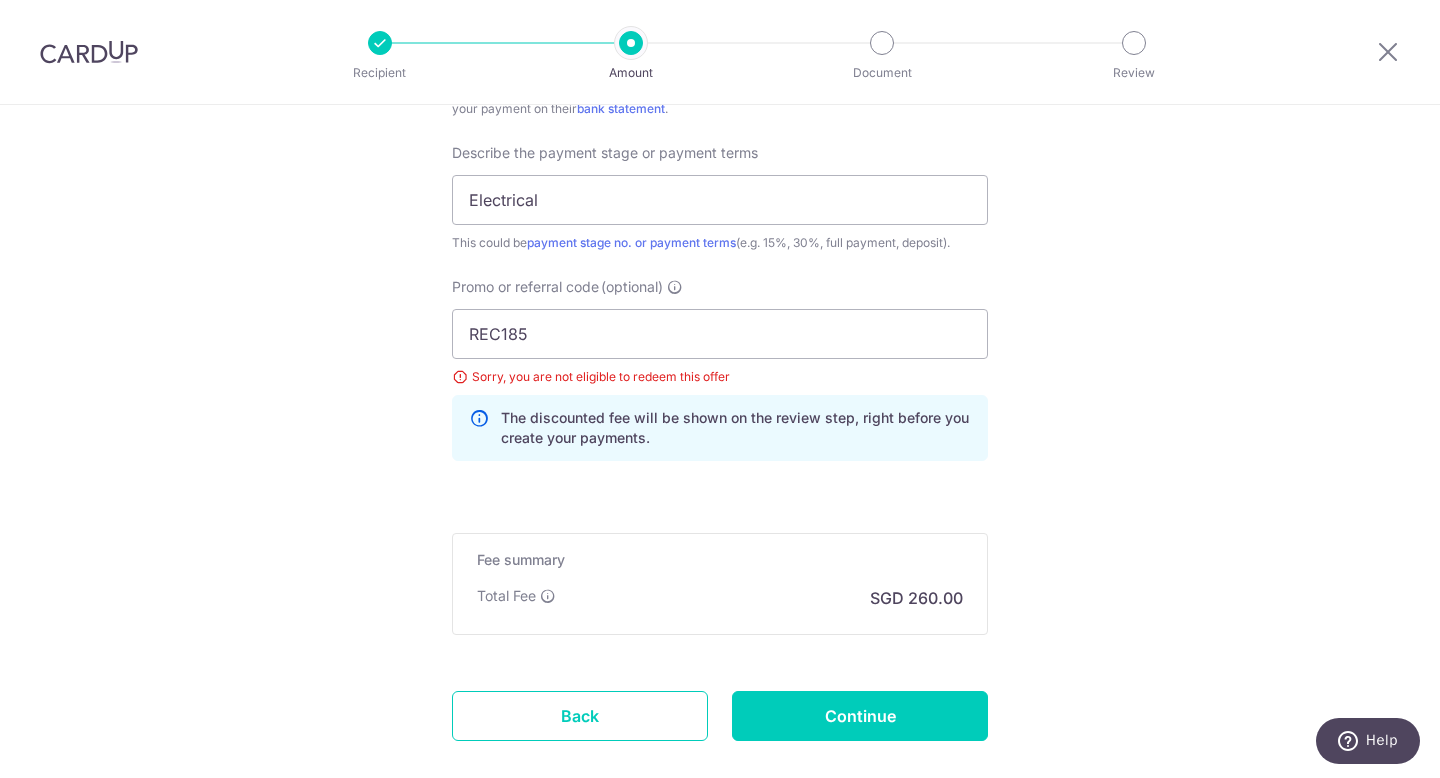 click on "Sorry, you are not eligible to redeem this offer" at bounding box center [720, 377] 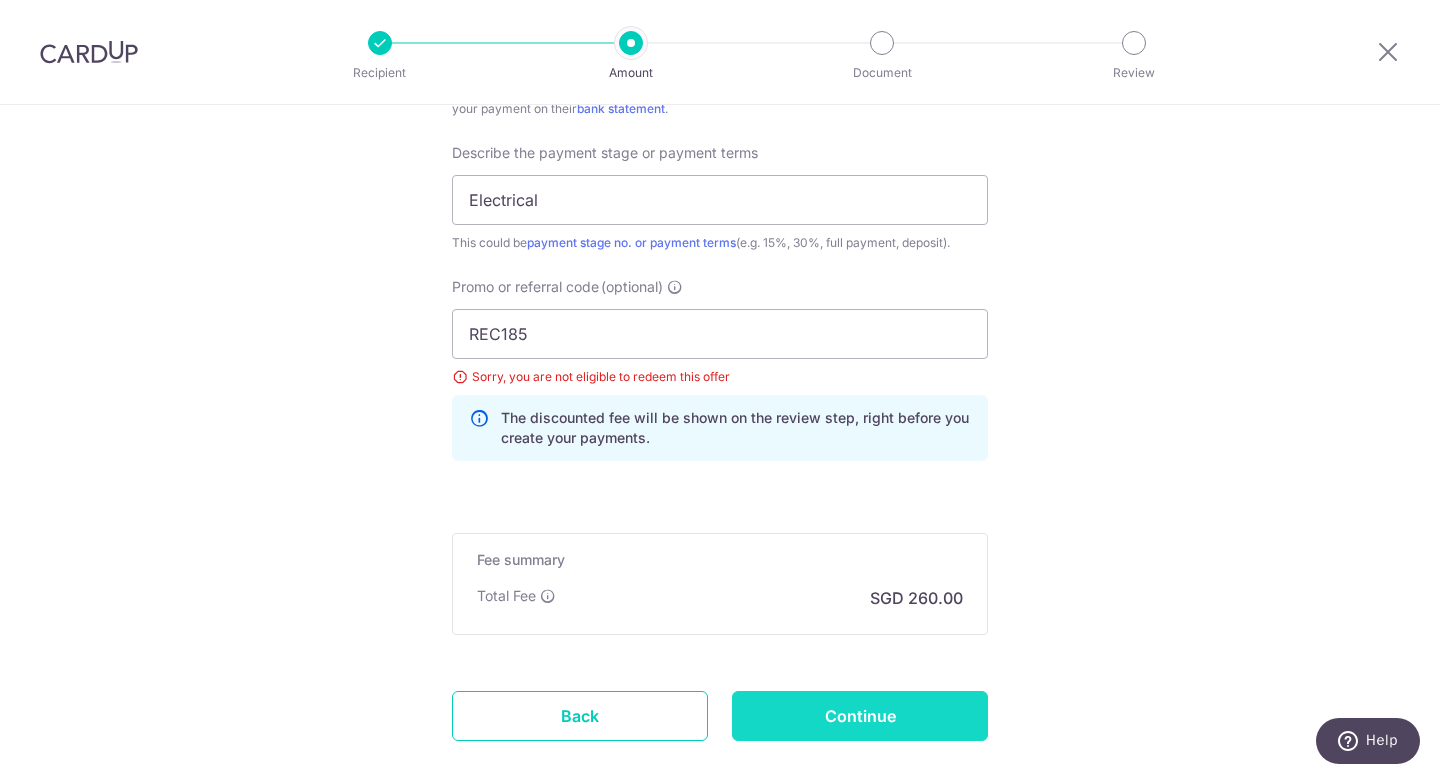 click on "Continue" at bounding box center (860, 716) 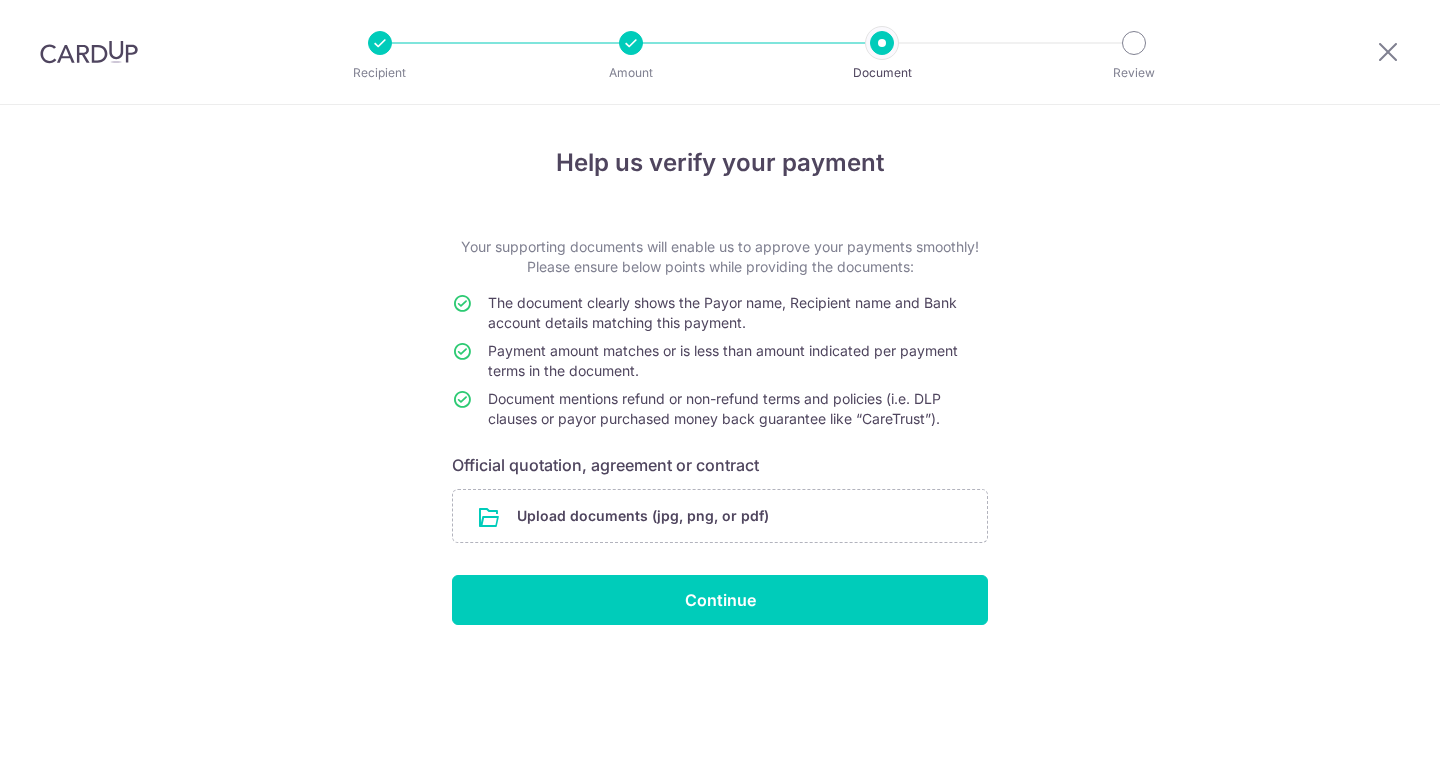 scroll, scrollTop: 0, scrollLeft: 0, axis: both 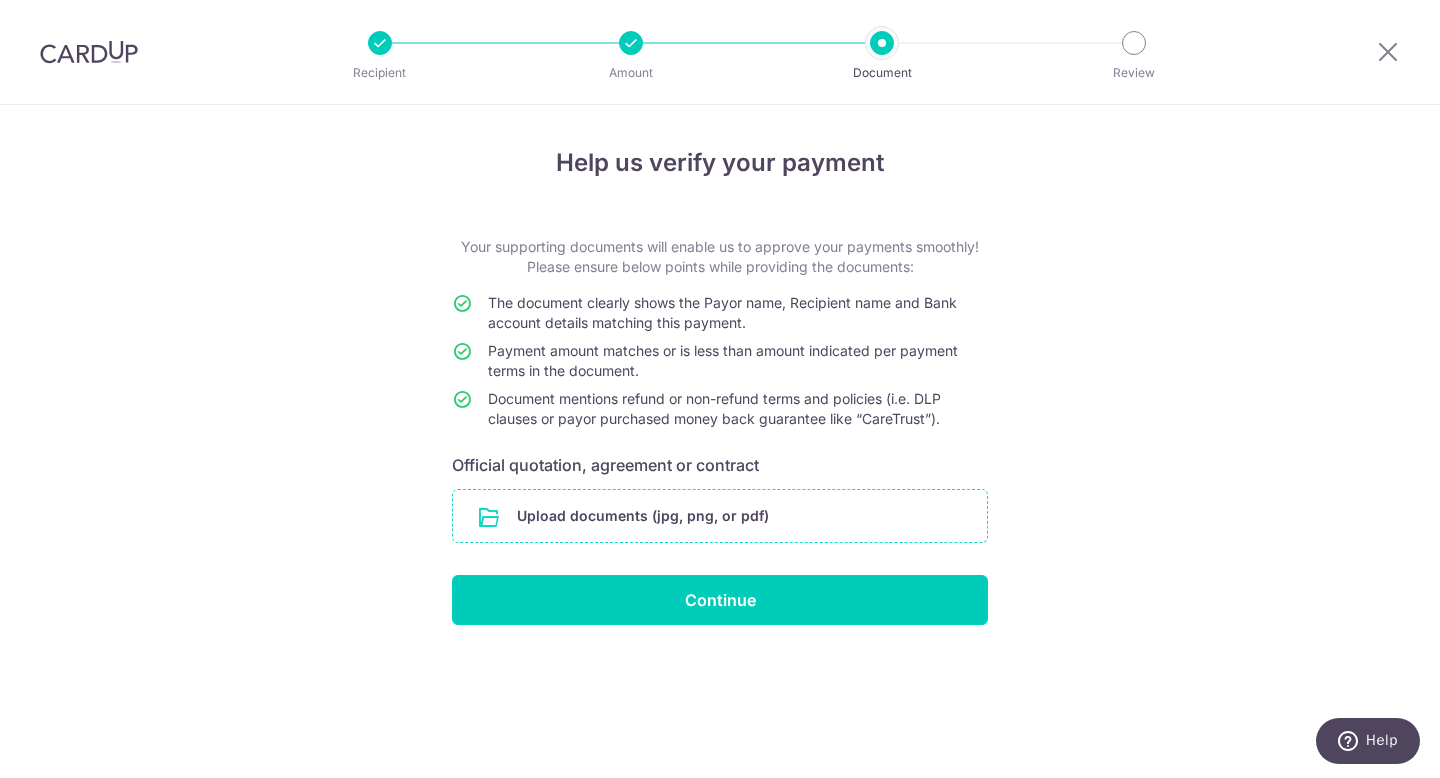 click at bounding box center (720, 516) 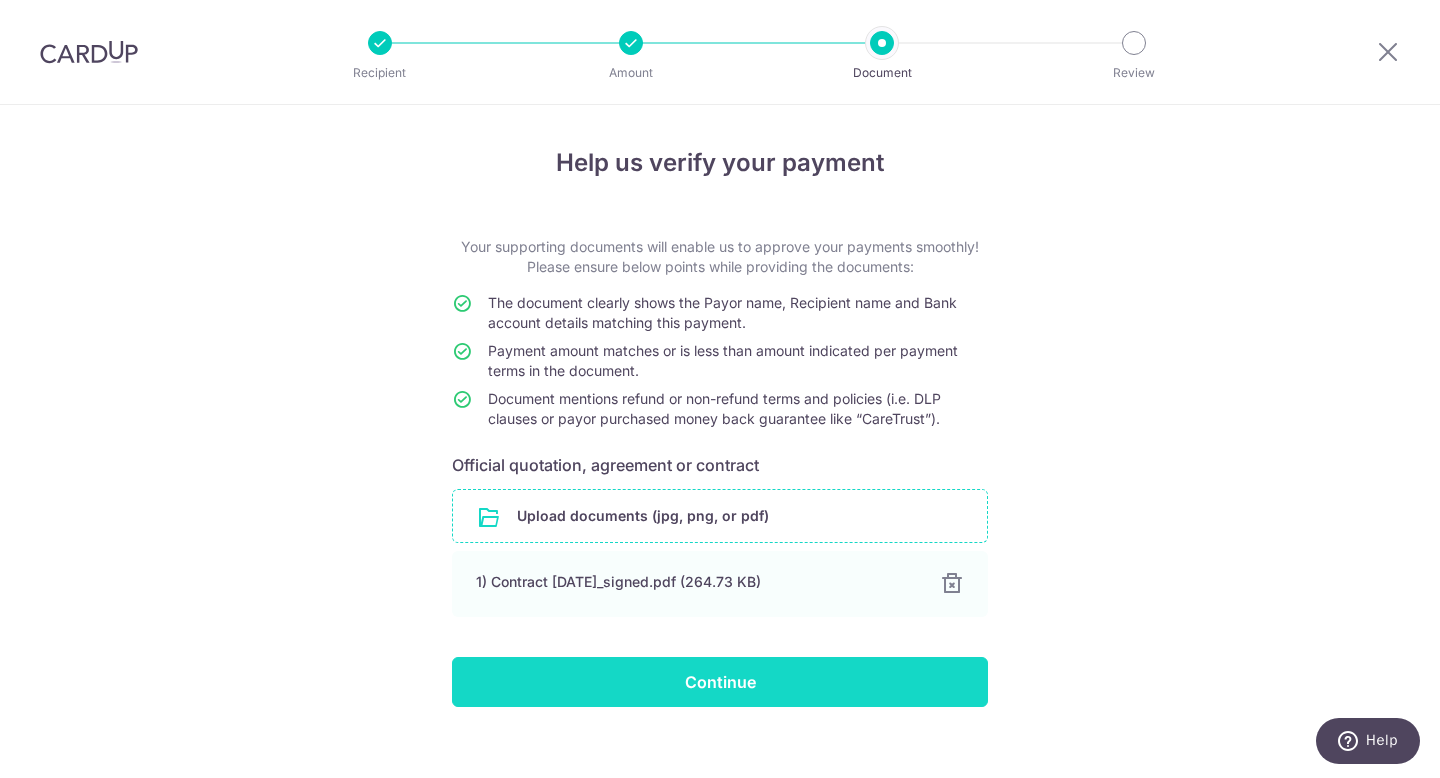 click on "Continue" at bounding box center (720, 682) 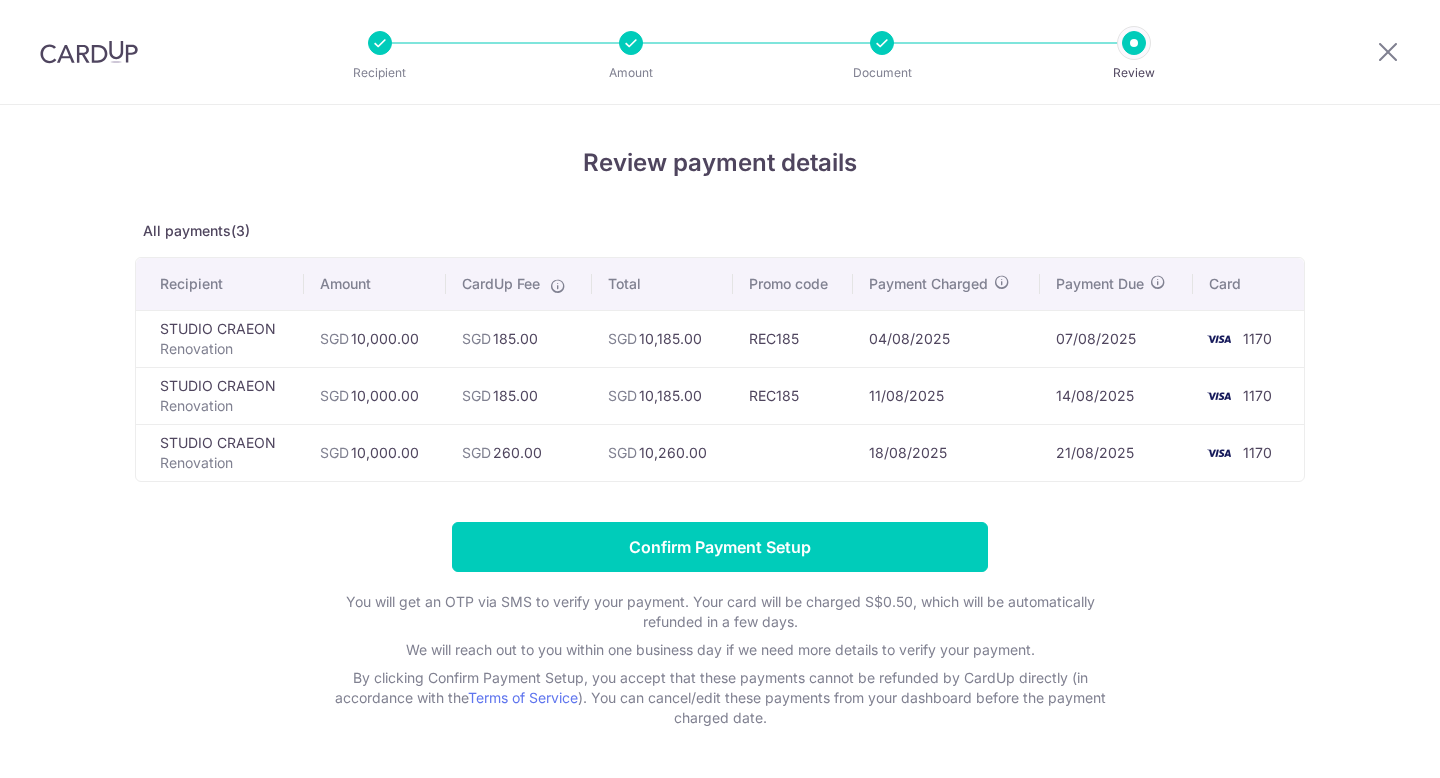 scroll, scrollTop: 0, scrollLeft: 0, axis: both 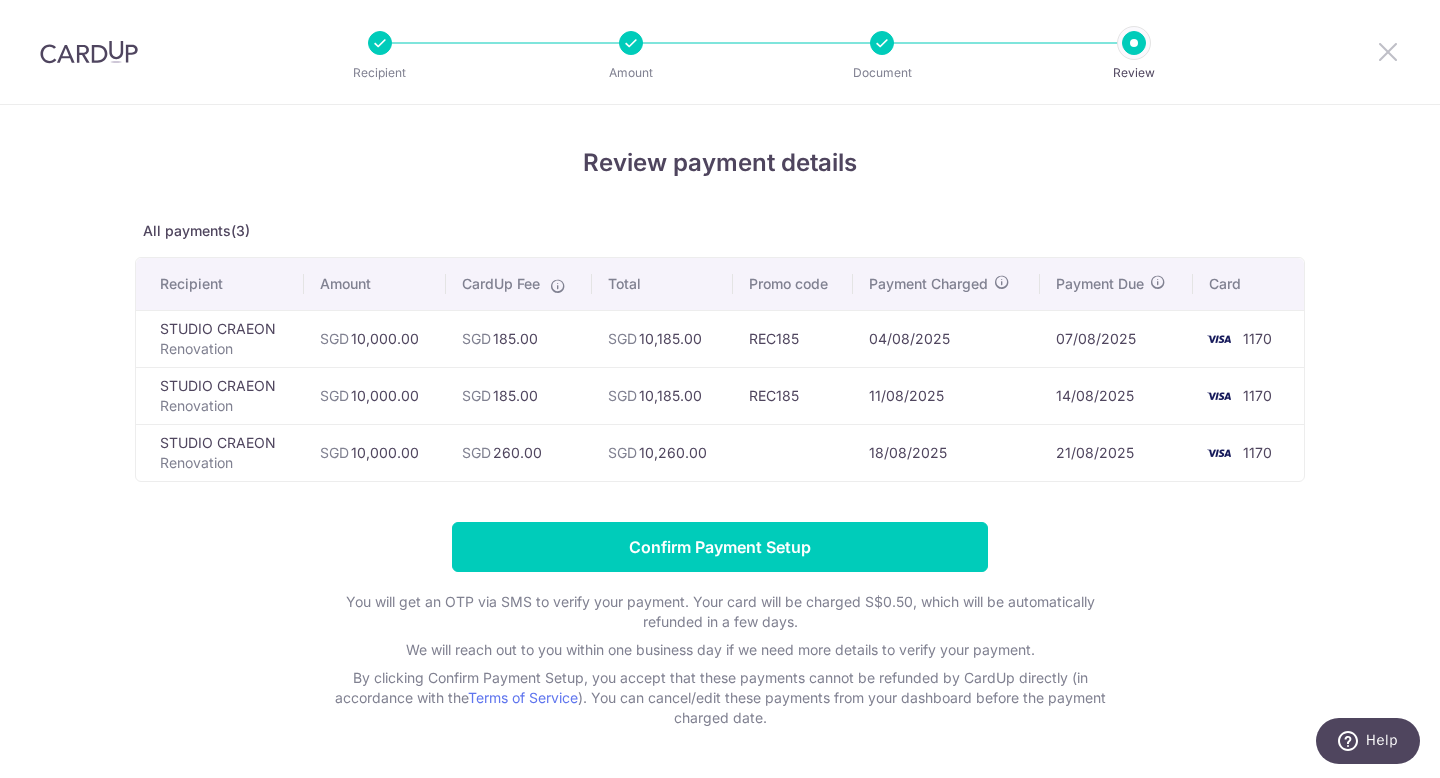 click at bounding box center [1388, 51] 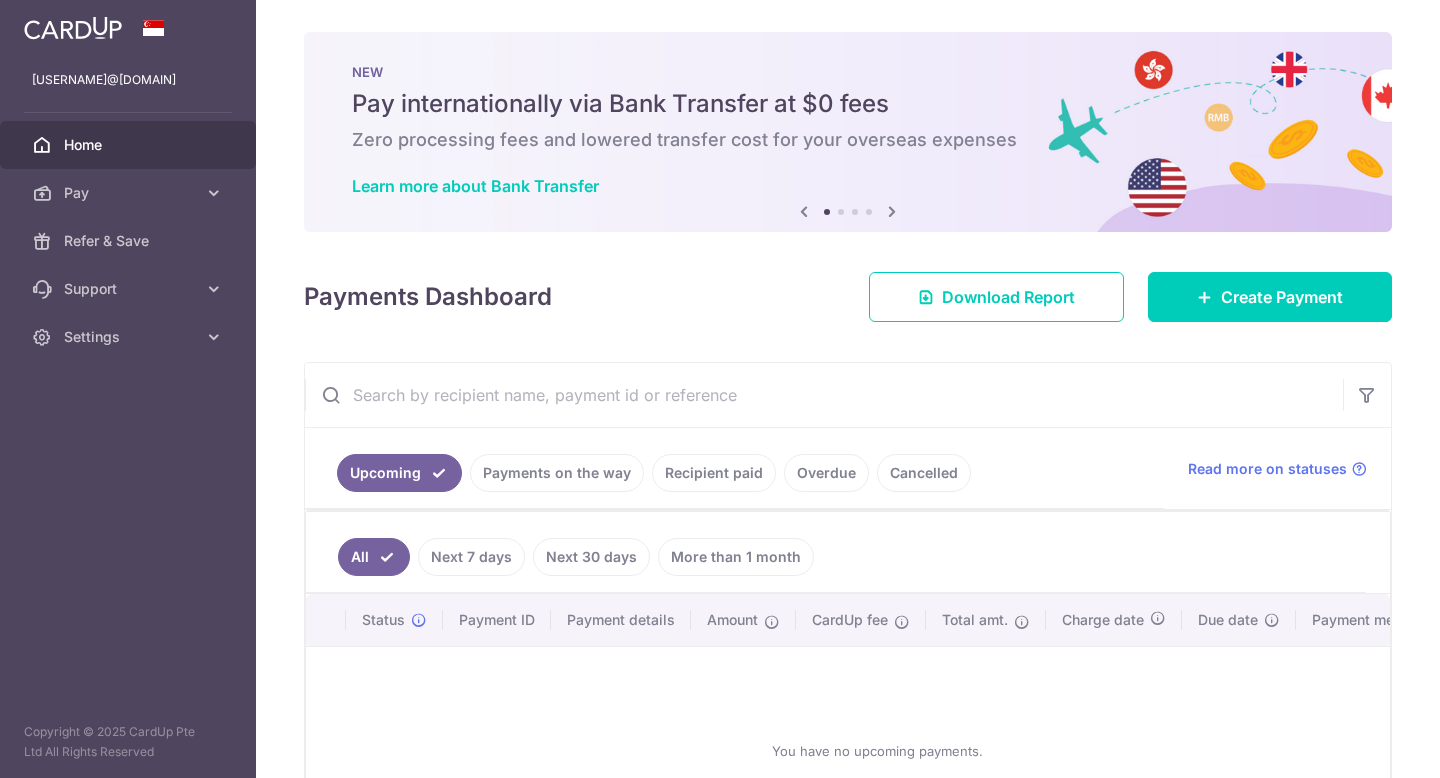 scroll, scrollTop: 0, scrollLeft: 0, axis: both 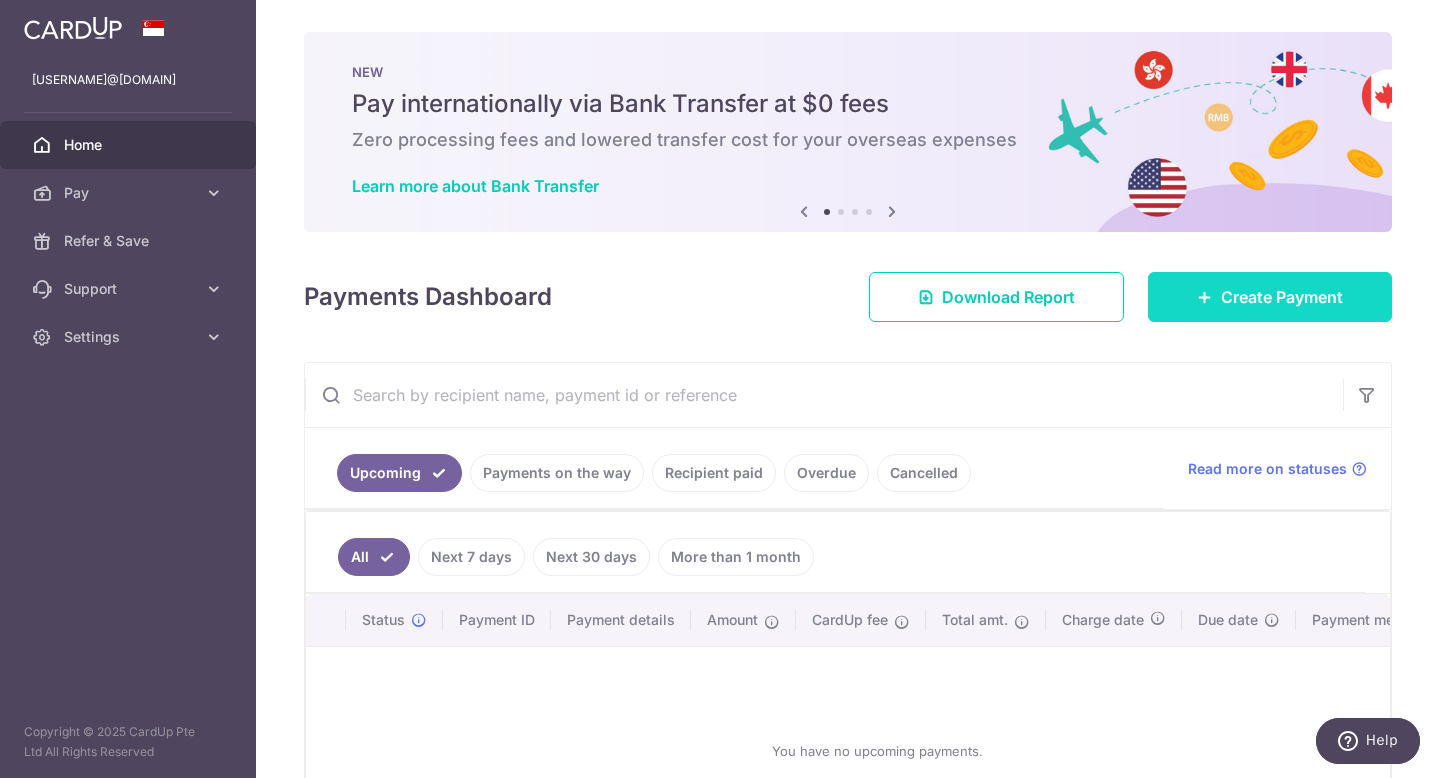 click on "Create Payment" at bounding box center (1282, 297) 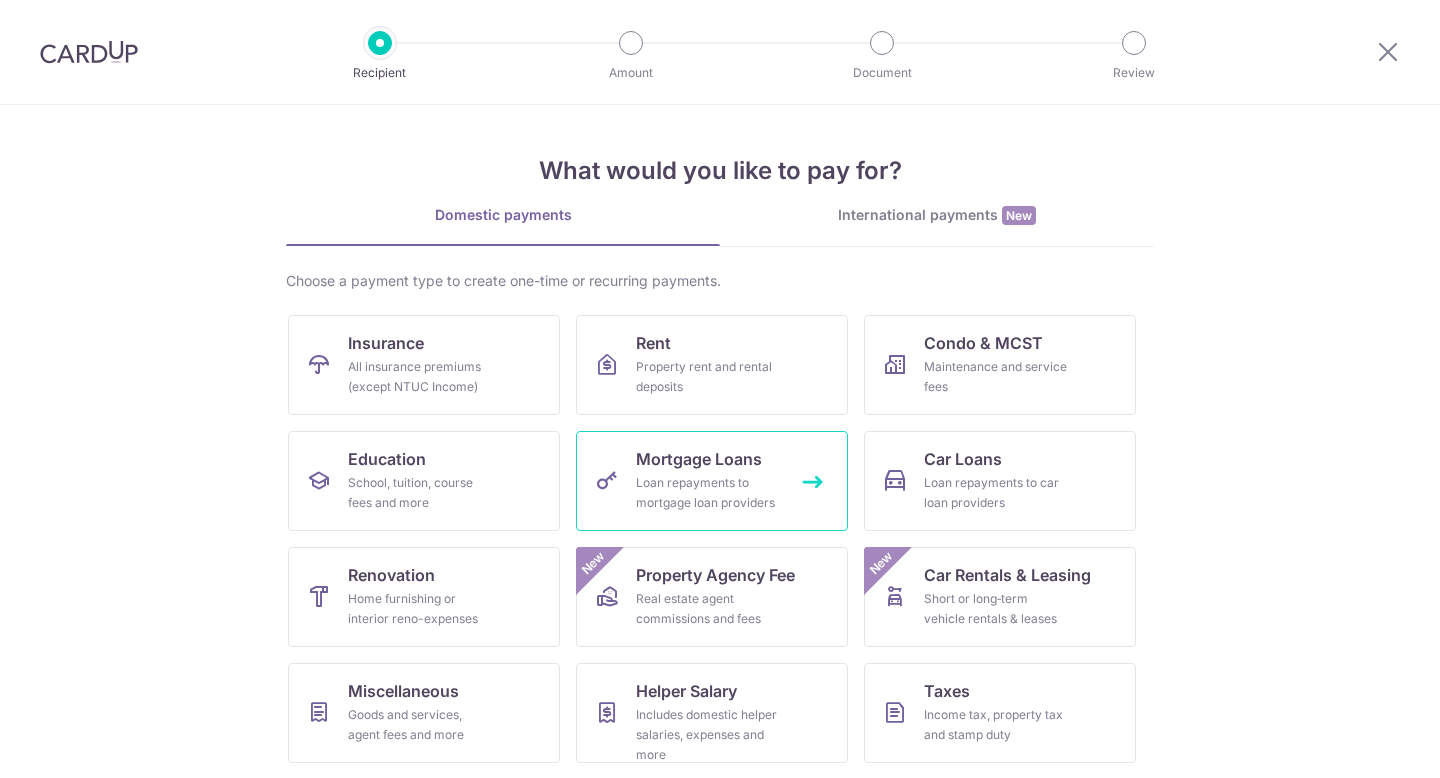 scroll, scrollTop: 0, scrollLeft: 0, axis: both 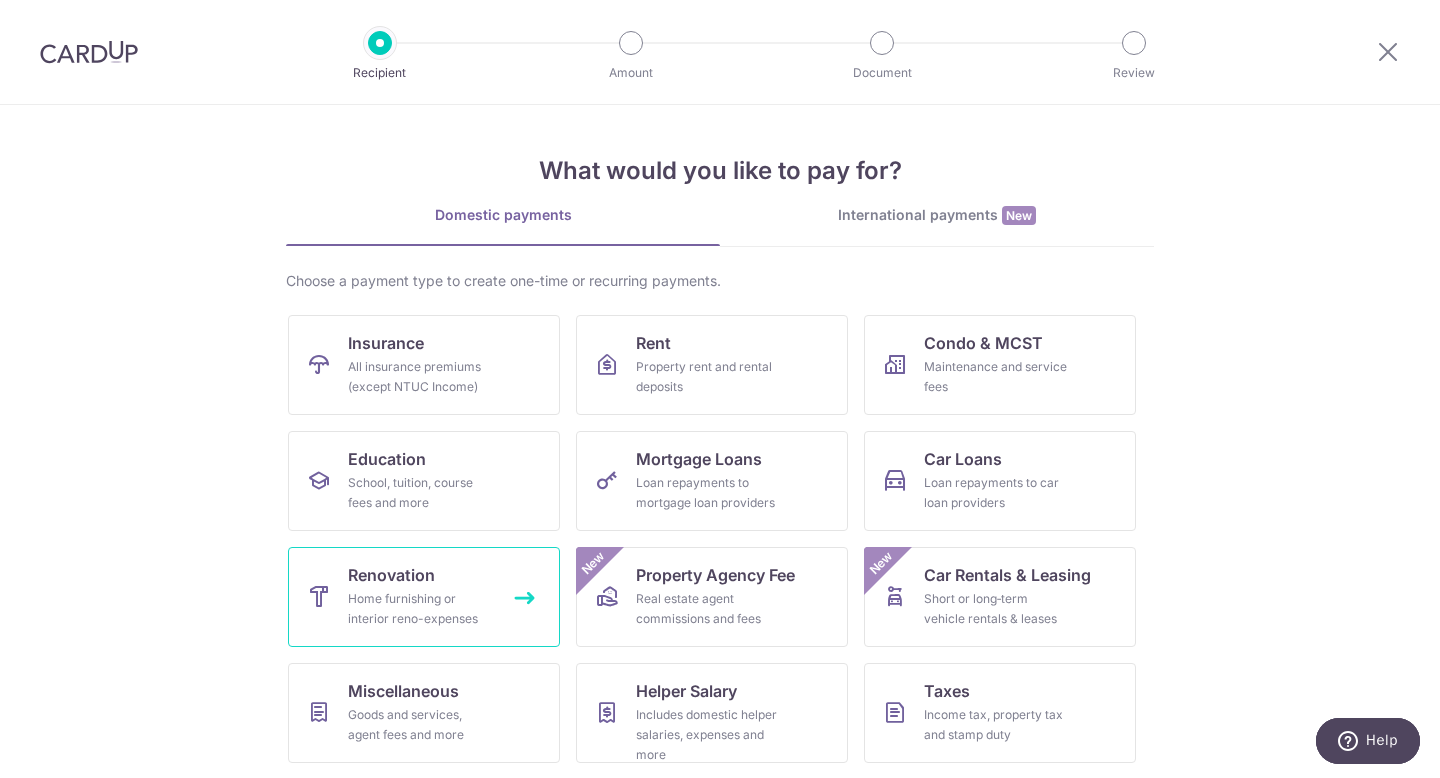 click on "Home furnishing or interior reno-expenses" at bounding box center (420, 609) 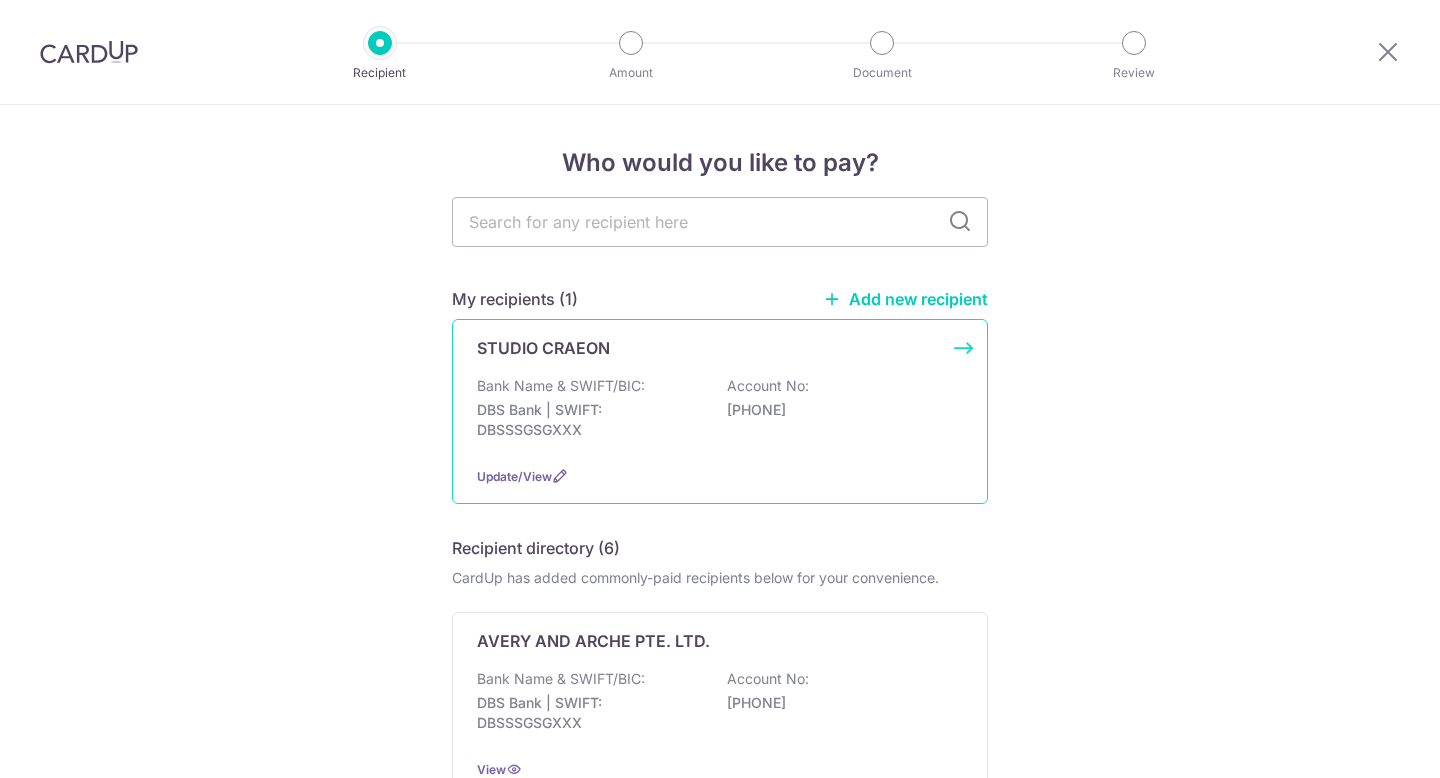scroll, scrollTop: 0, scrollLeft: 0, axis: both 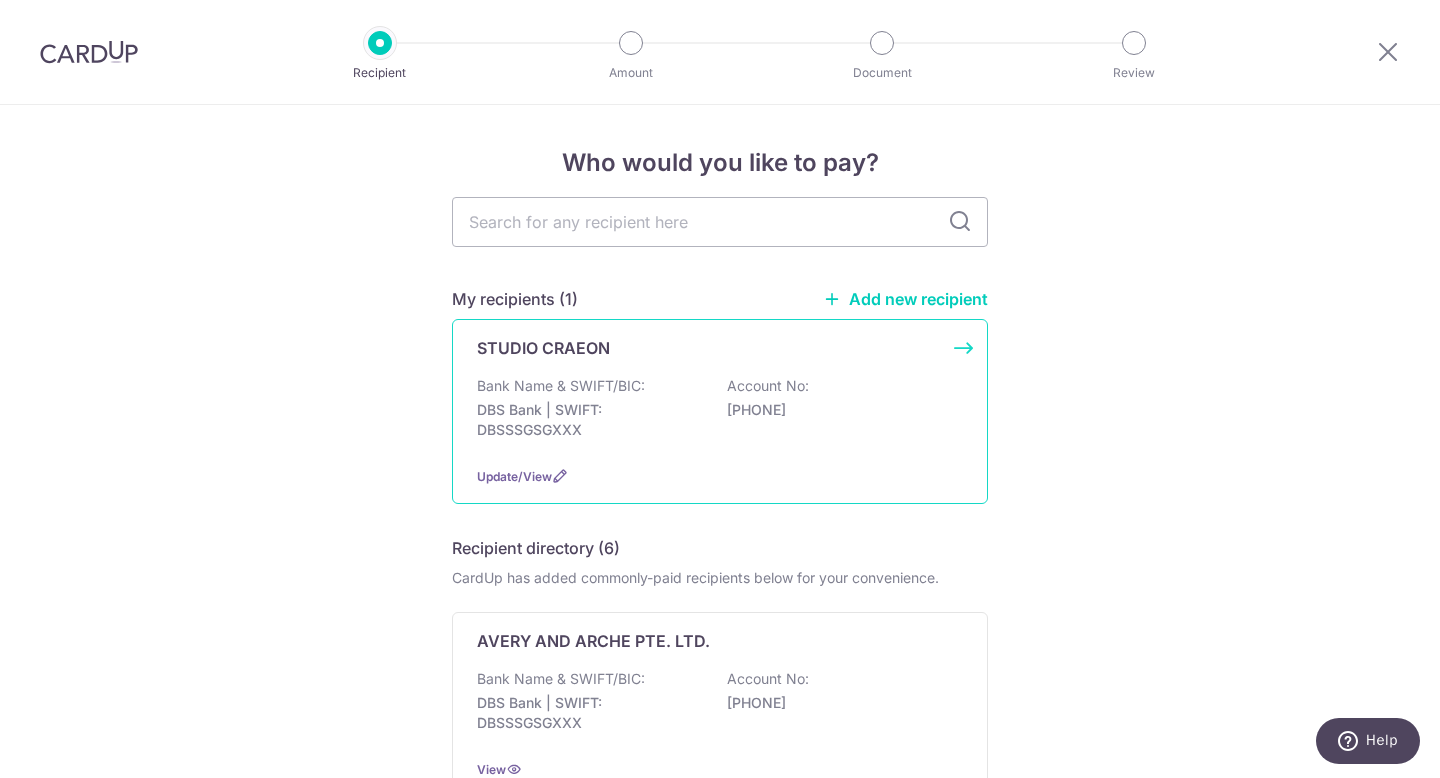 click on "DBS Bank | SWIFT: DBSSSGSGXXX" at bounding box center [589, 420] 